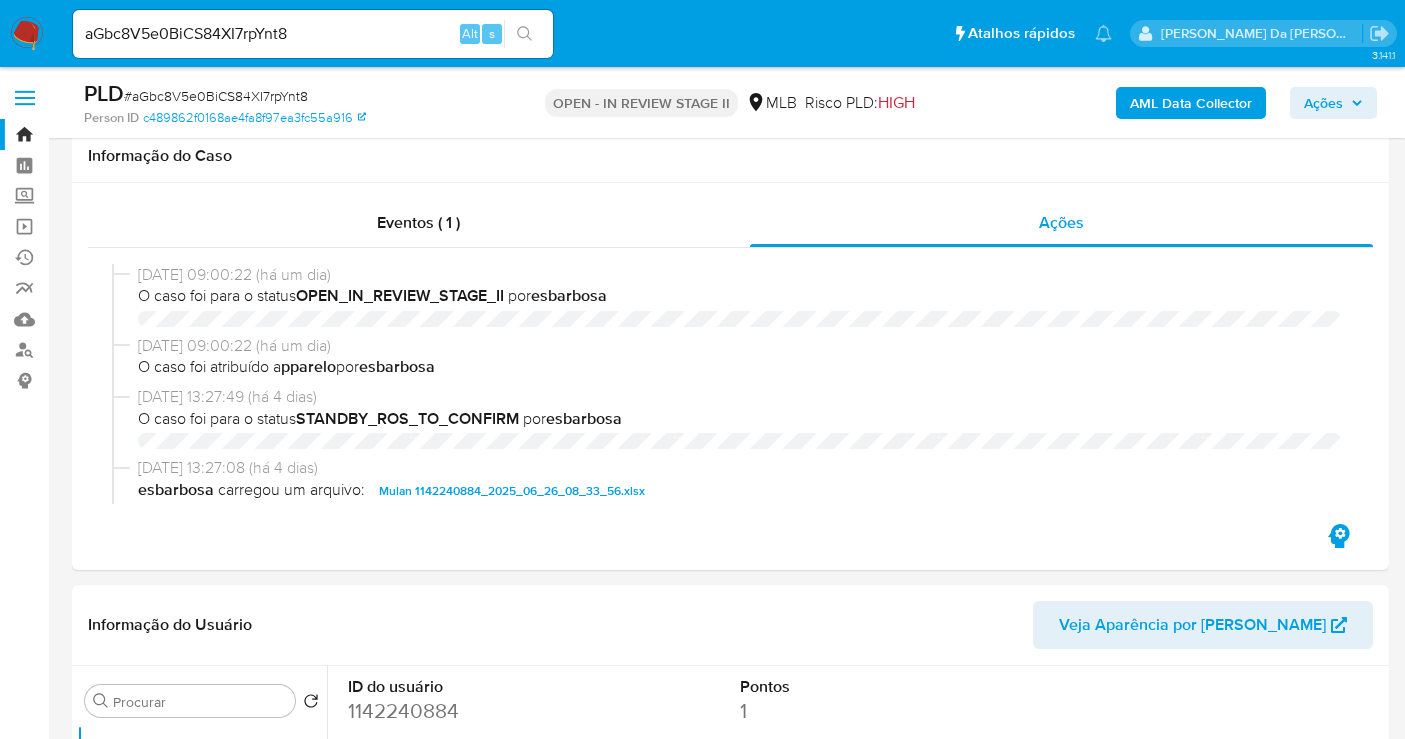 select on "10" 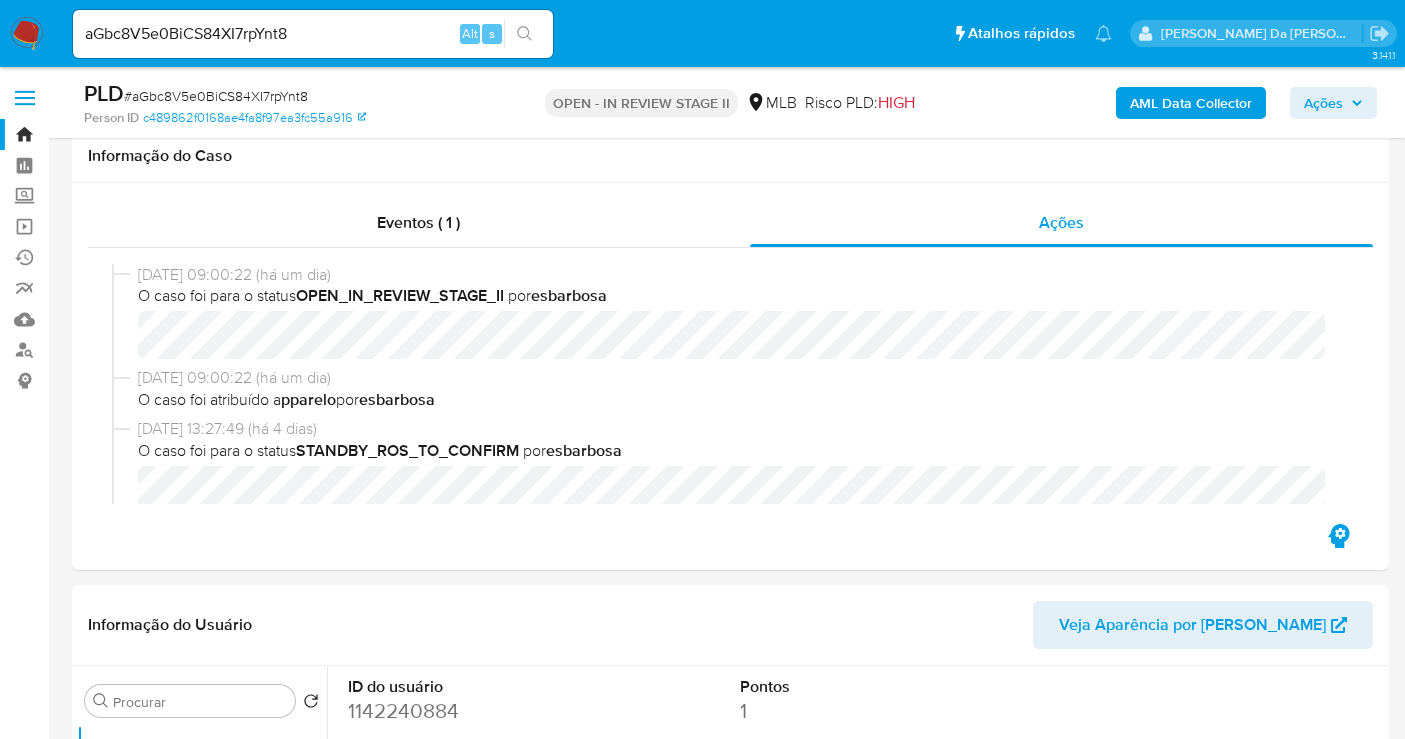 scroll, scrollTop: 555, scrollLeft: 0, axis: vertical 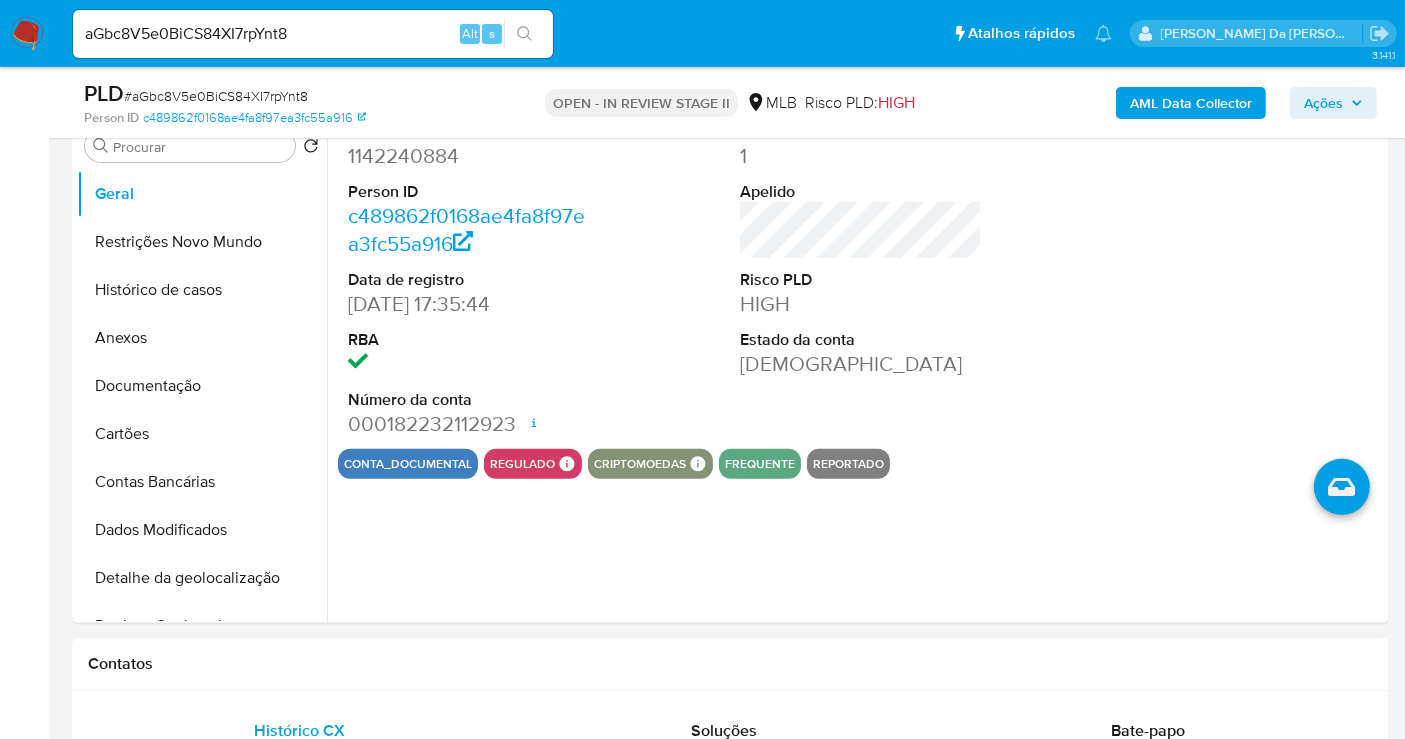 click on "aGbc8V5e0BiCS84XI7rpYnt8" at bounding box center (313, 34) 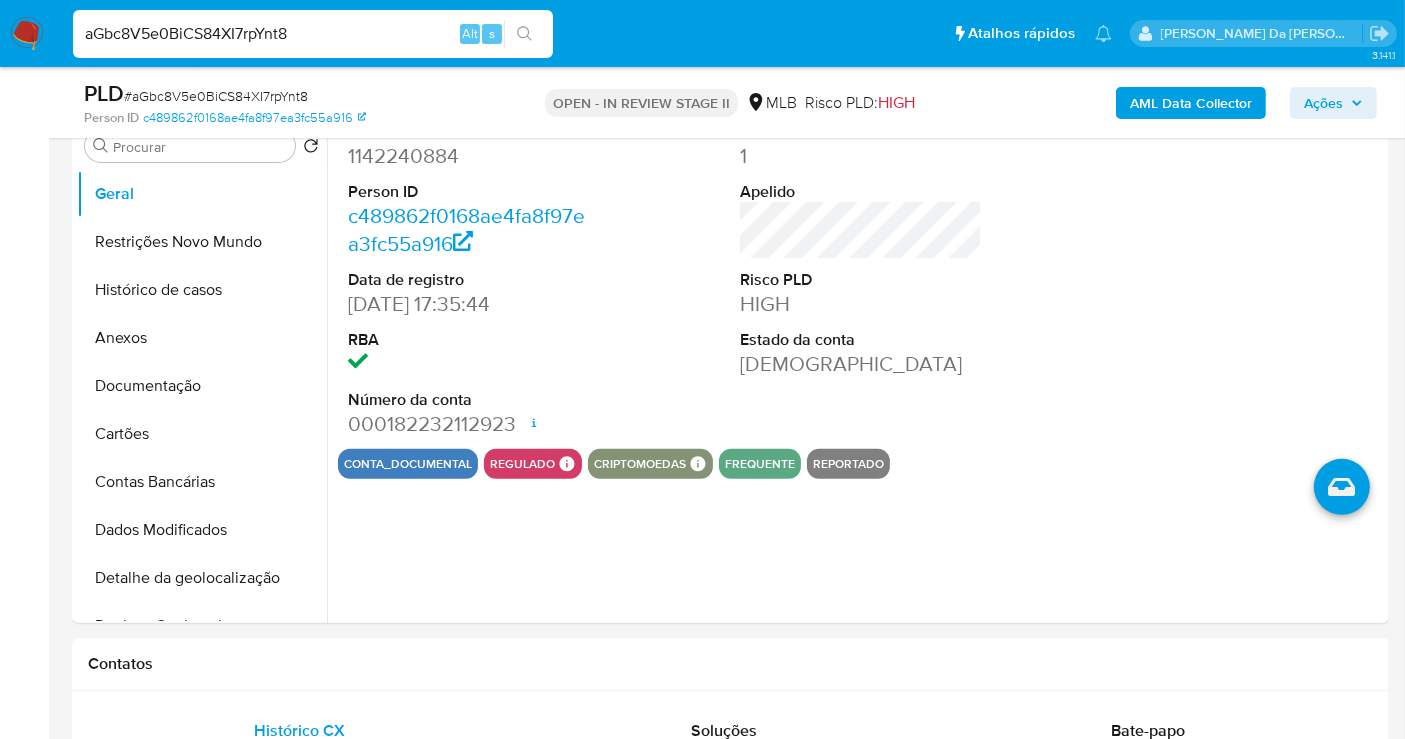 click on "aGbc8V5e0BiCS84XI7rpYnt8" at bounding box center (313, 34) 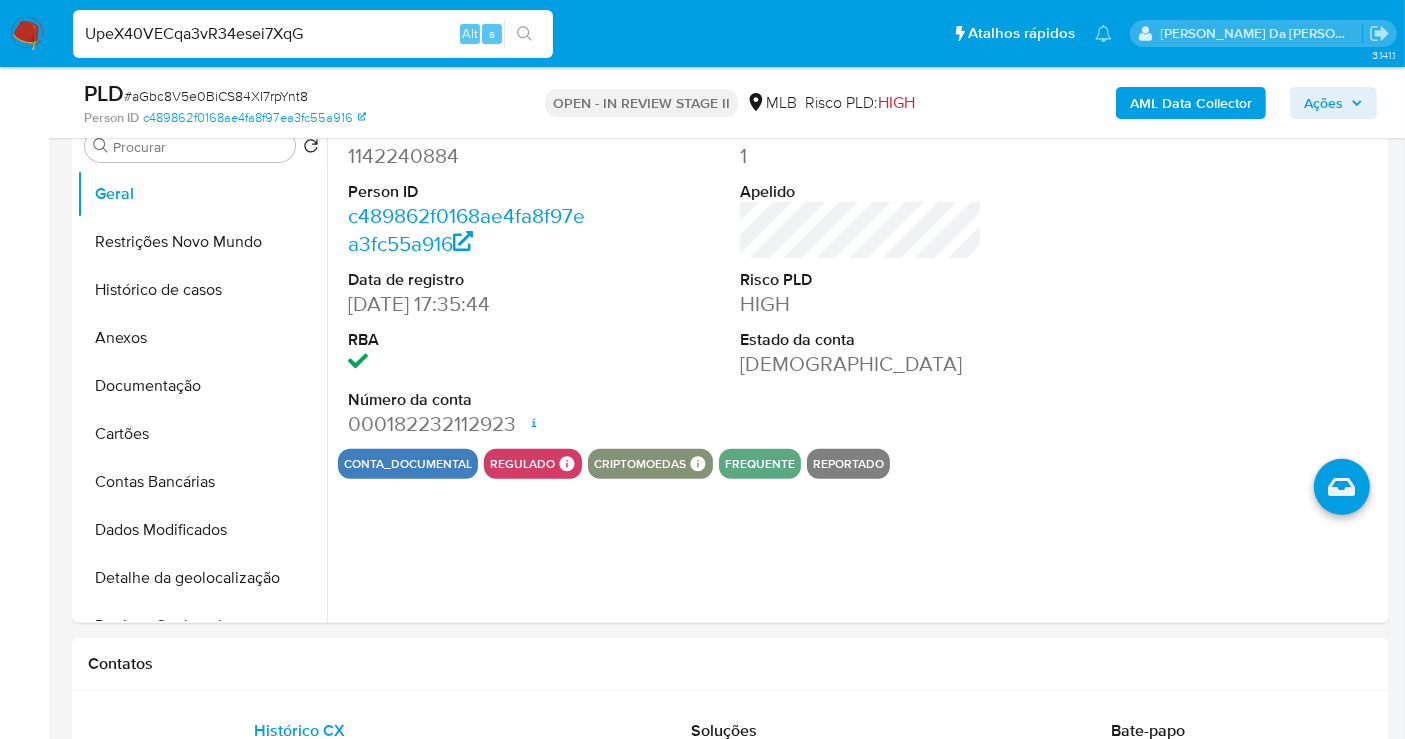 type on "UpeX40VECqa3vR34esei7XqG" 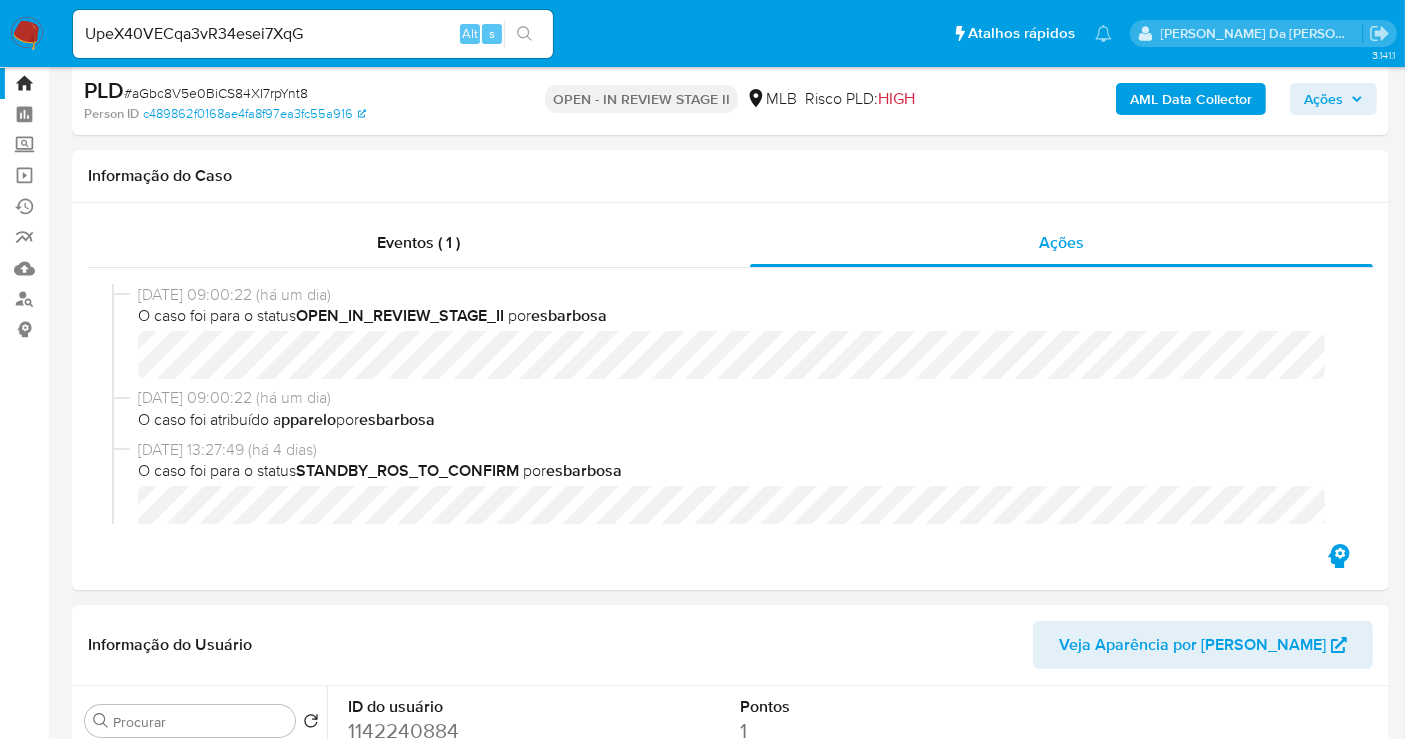 scroll, scrollTop: 0, scrollLeft: 0, axis: both 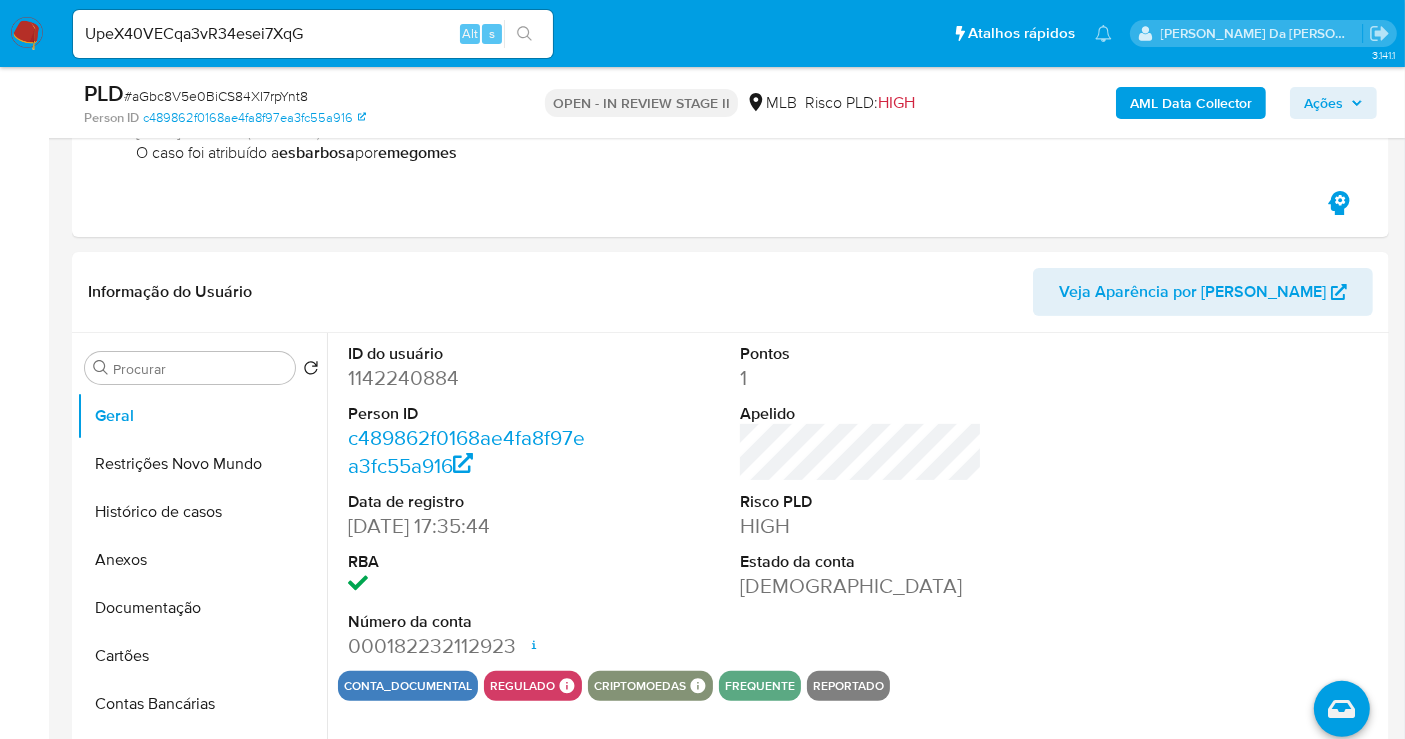 click on "UpeX40VECqa3vR34esei7XqG" at bounding box center (313, 34) 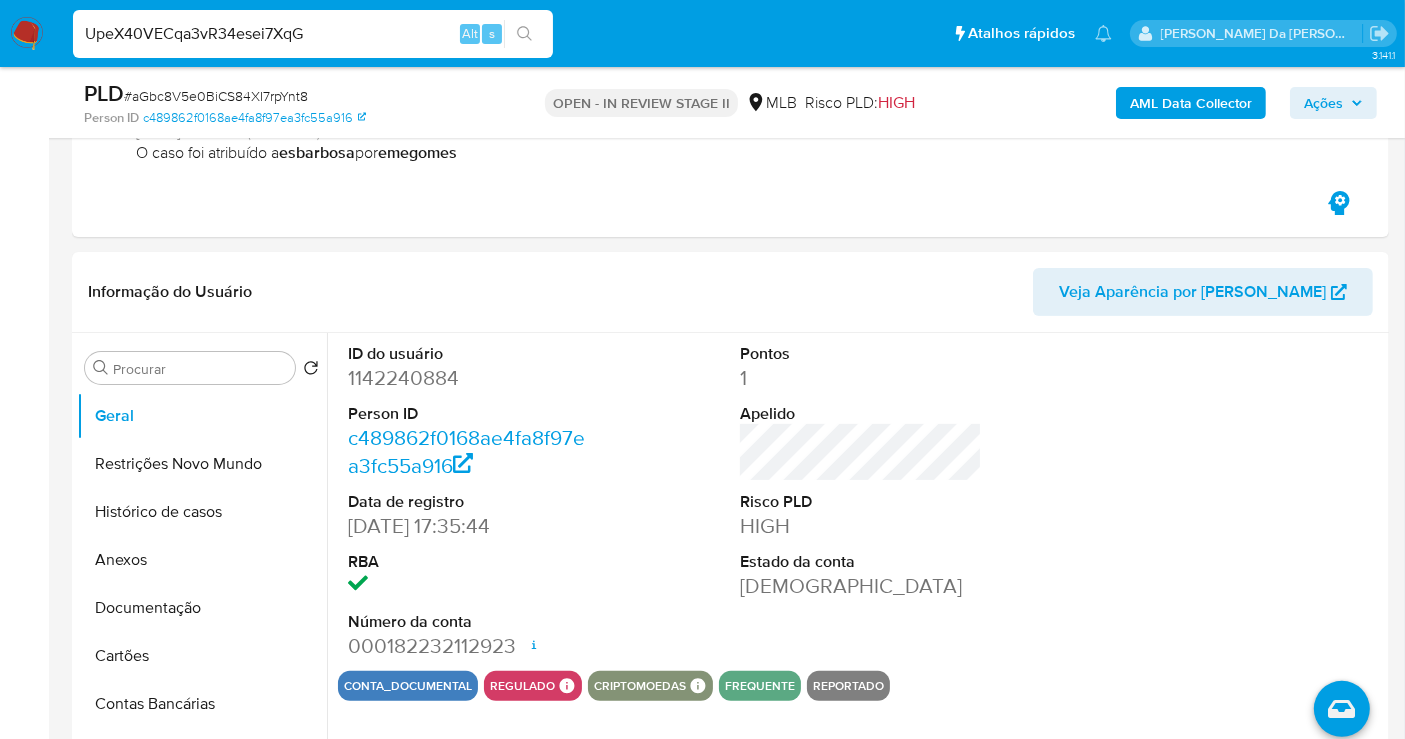 click on "UpeX40VECqa3vR34esei7XqG" at bounding box center [313, 34] 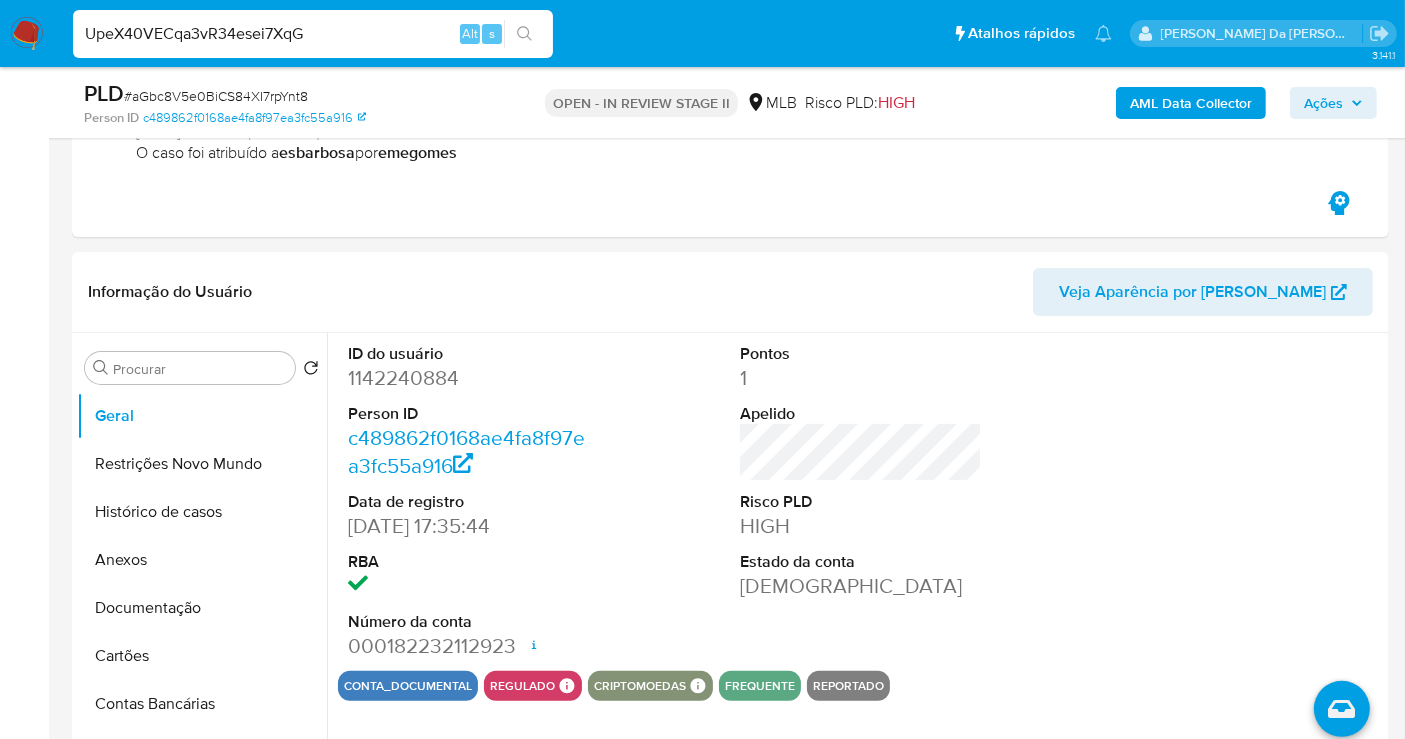 scroll, scrollTop: 0, scrollLeft: 0, axis: both 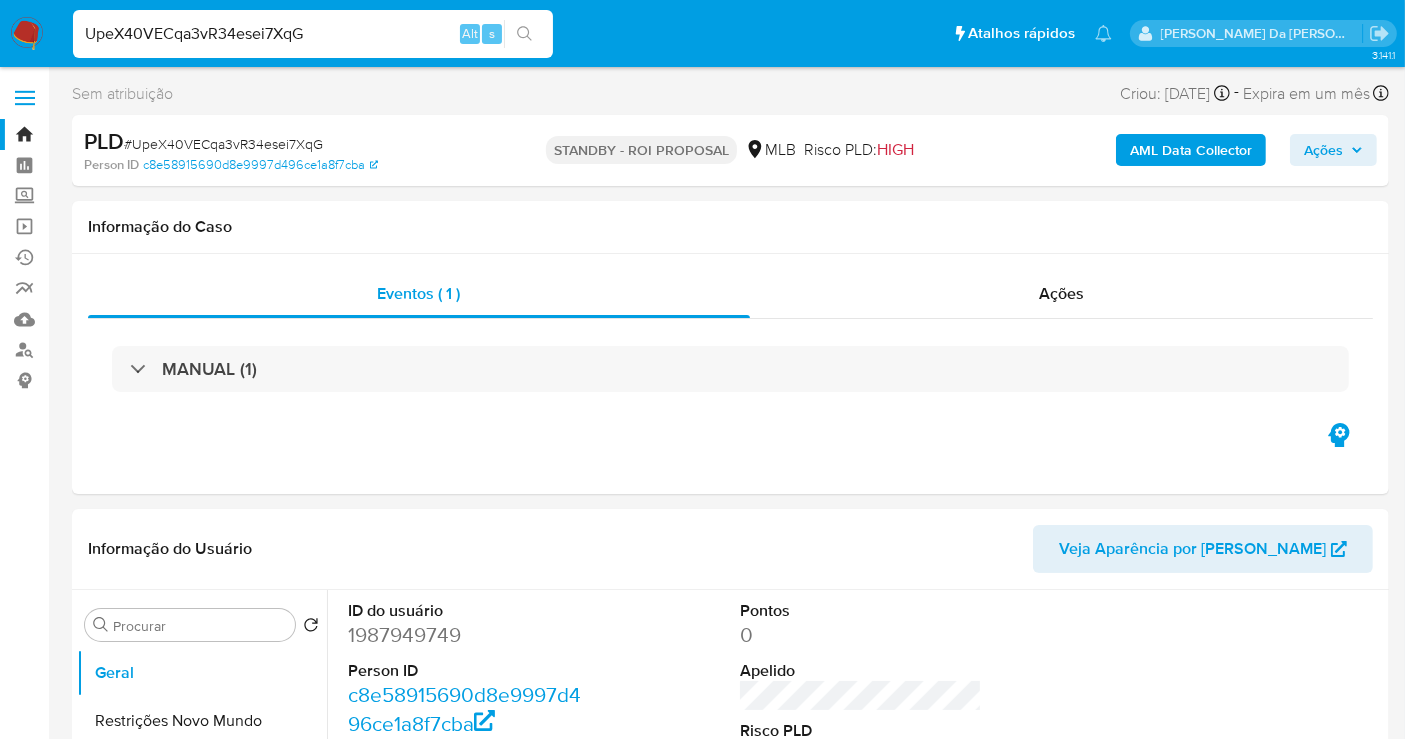 select on "10" 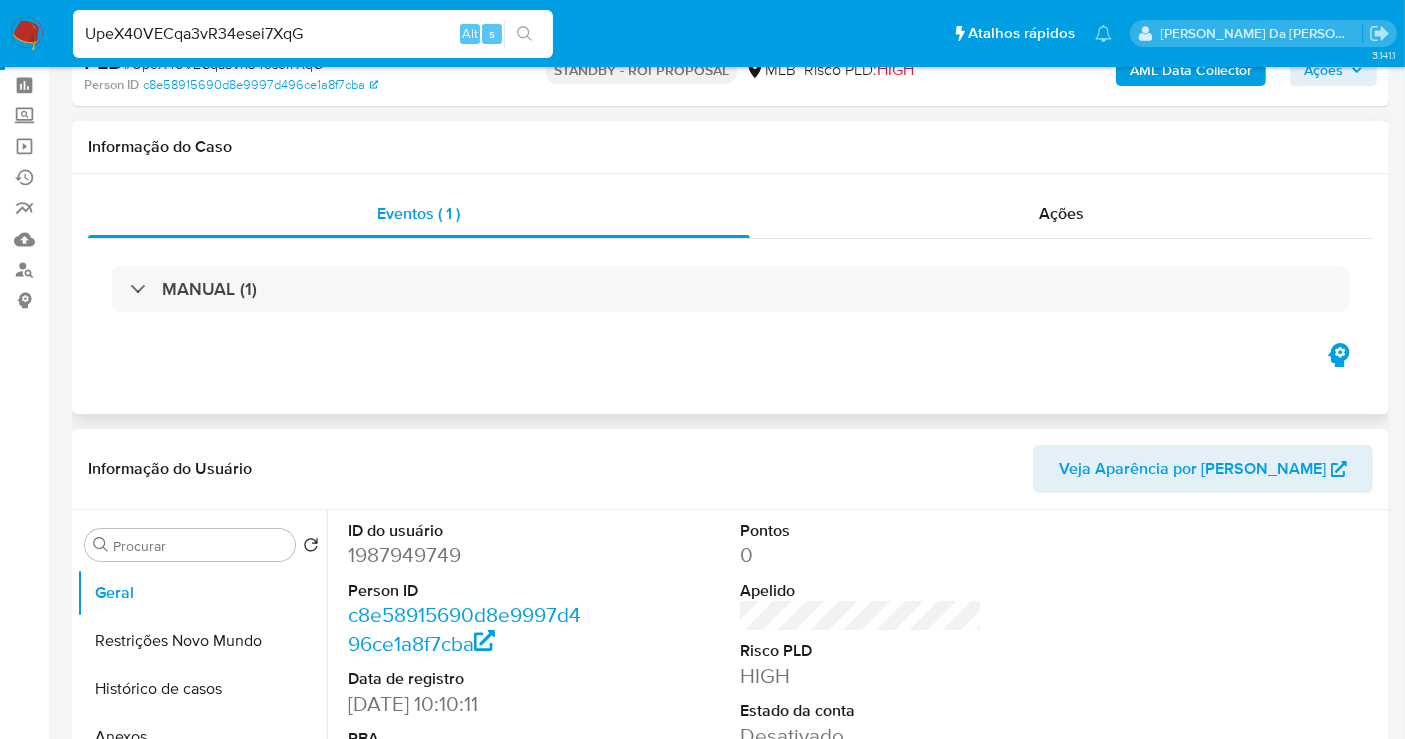 scroll, scrollTop: 222, scrollLeft: 0, axis: vertical 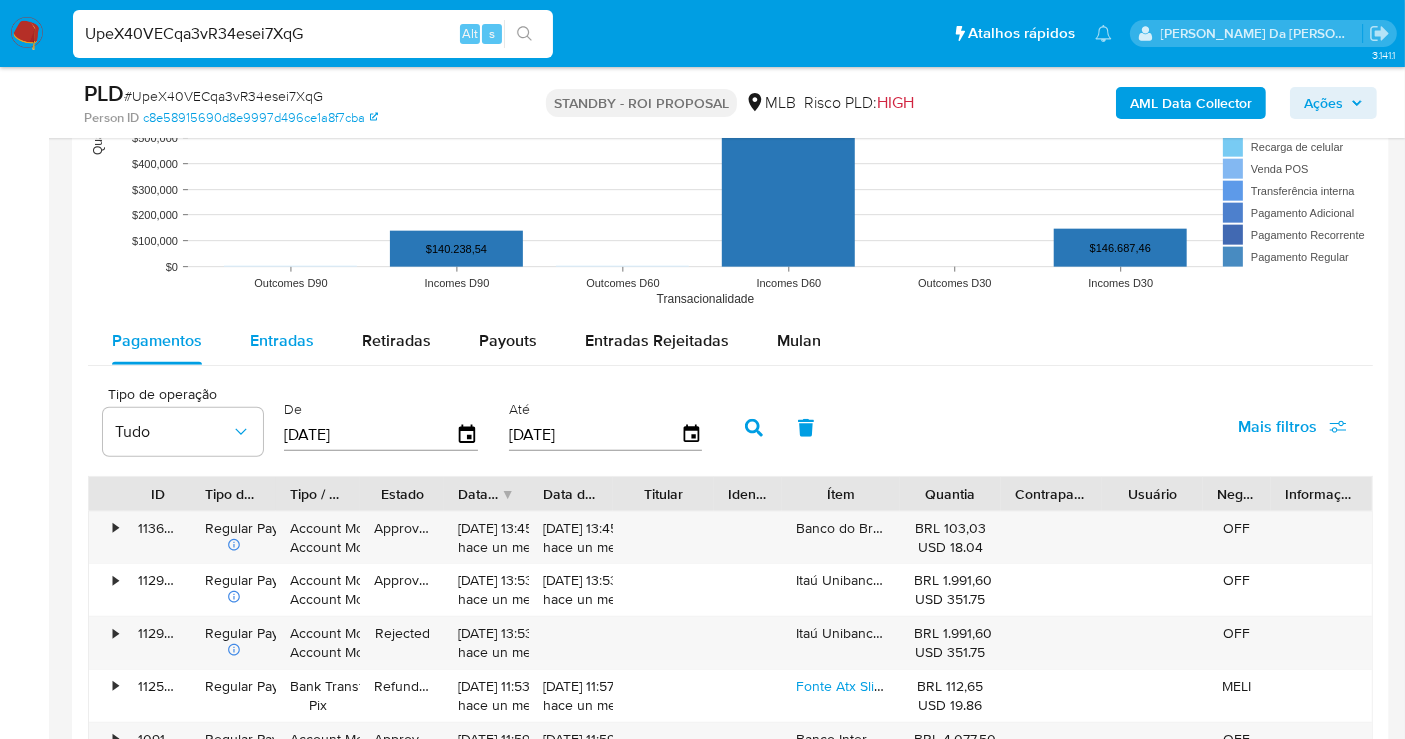 click on "Entradas" at bounding box center (282, 340) 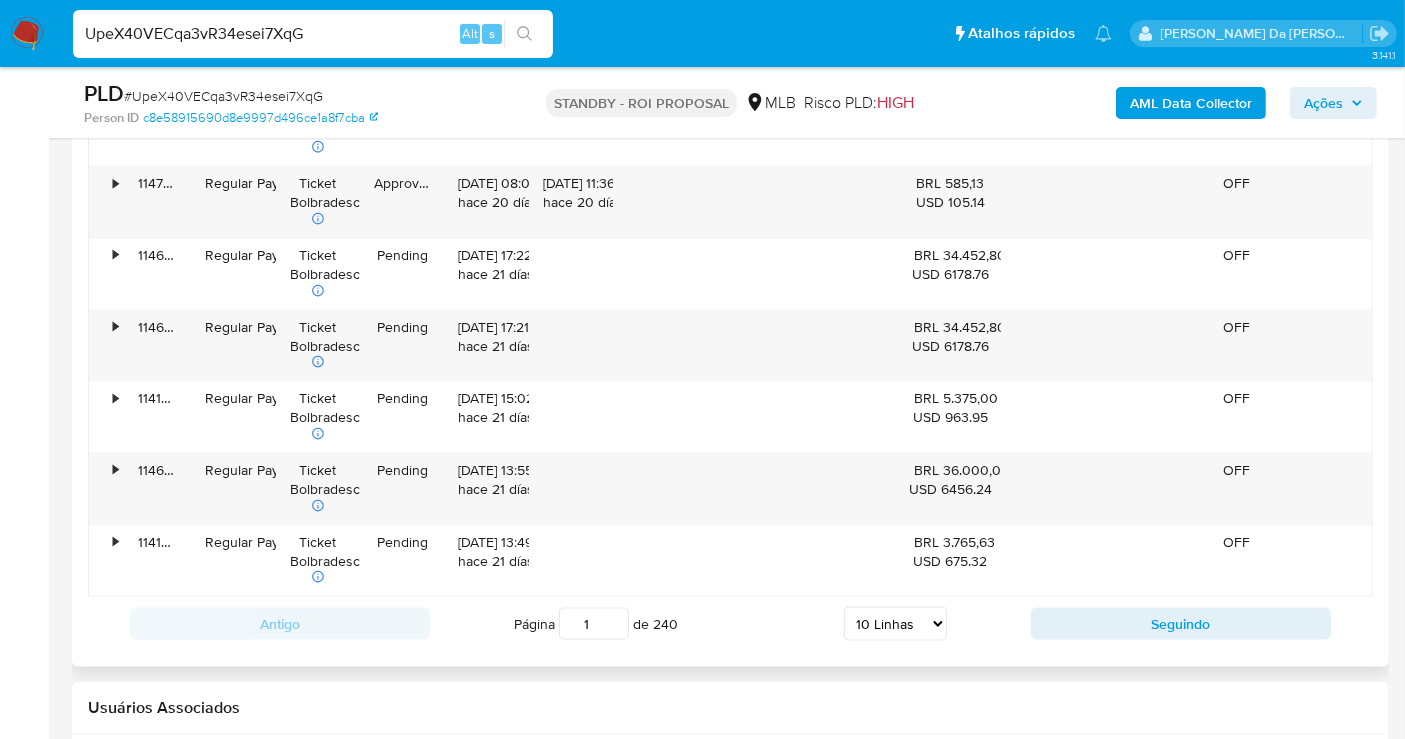 scroll, scrollTop: 2666, scrollLeft: 0, axis: vertical 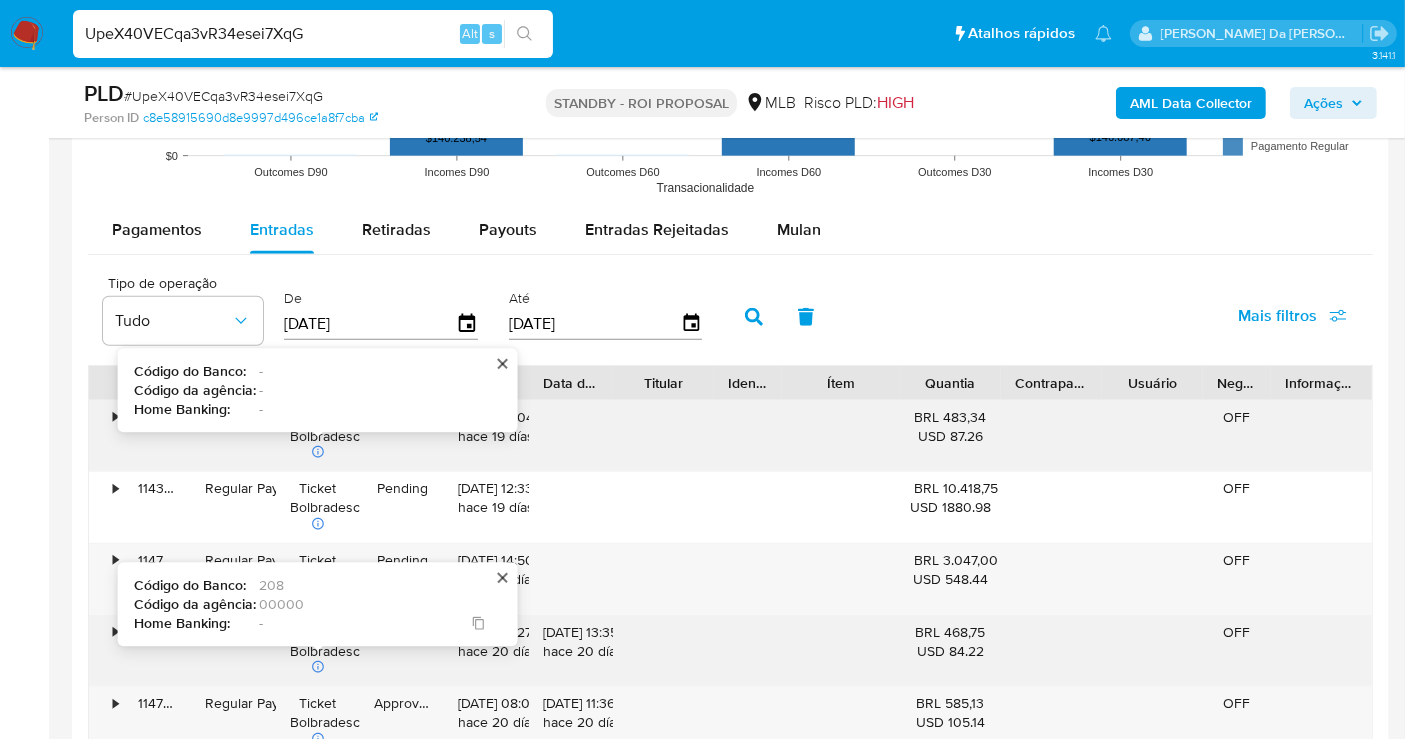 click 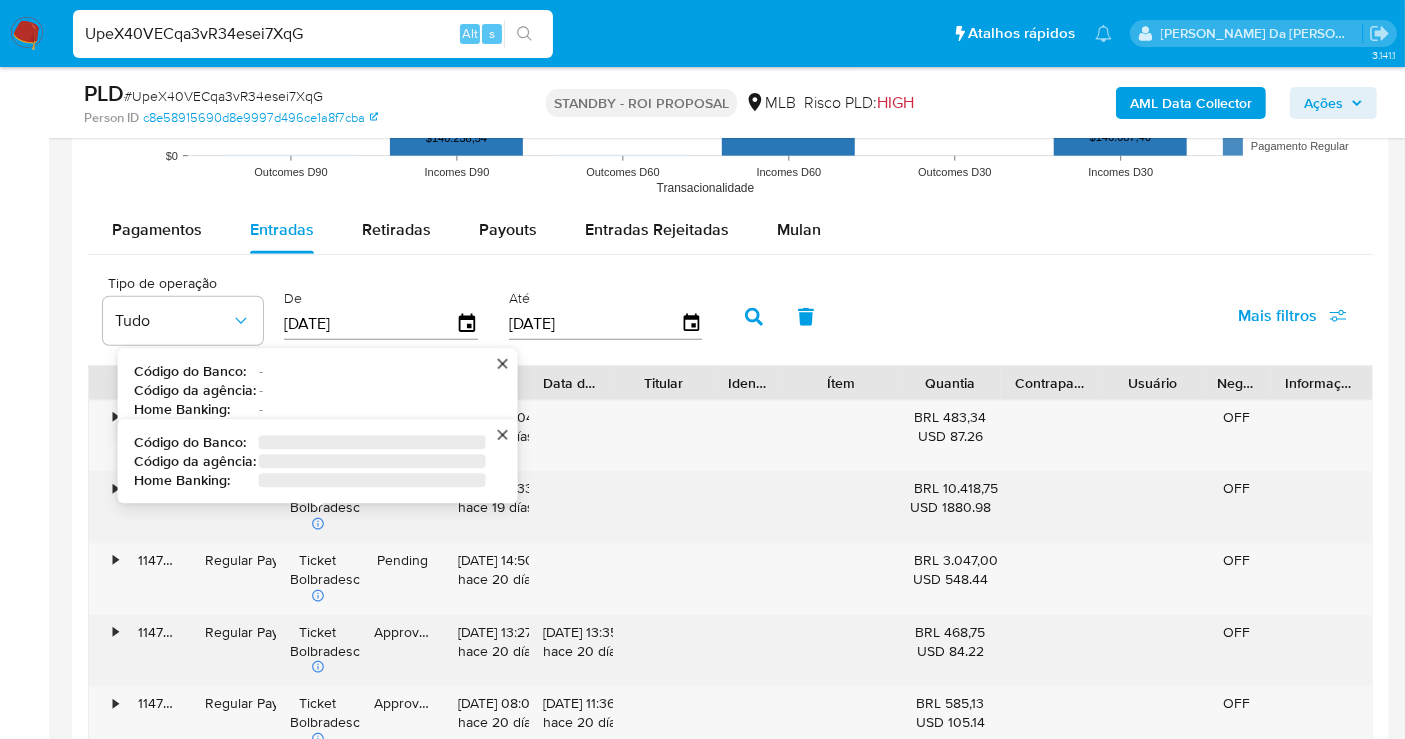 click at bounding box center [318, 526] 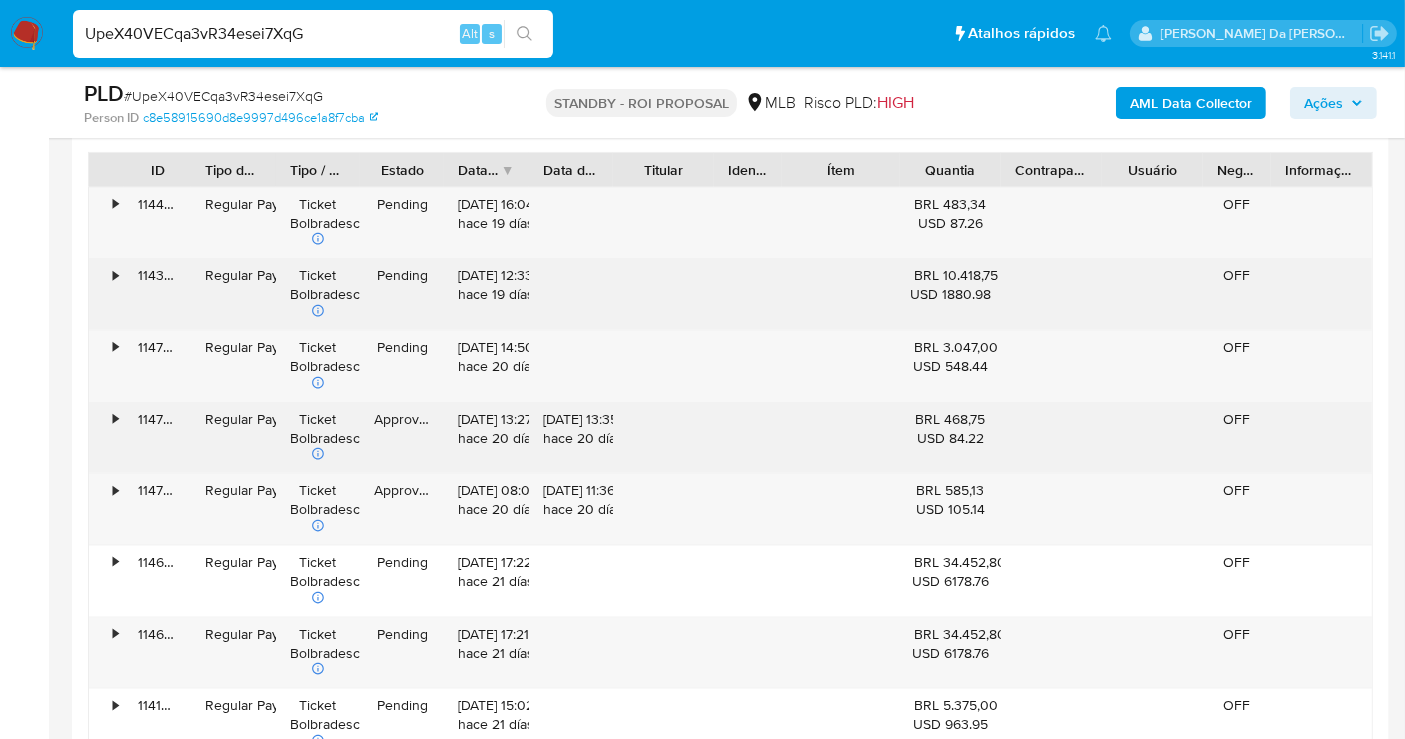 scroll, scrollTop: 2333, scrollLeft: 0, axis: vertical 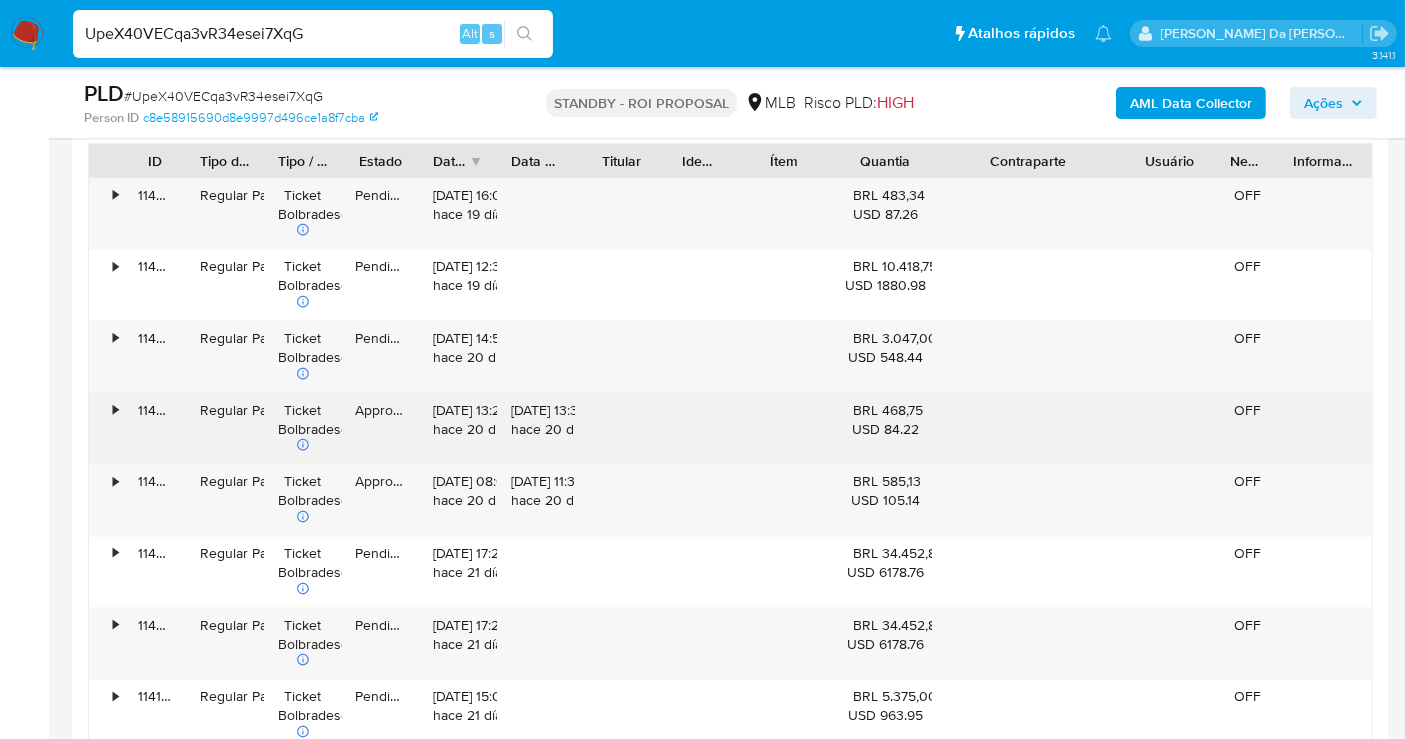 drag, startPoint x: 1095, startPoint y: 155, endPoint x: 1185, endPoint y: 171, distance: 91.411156 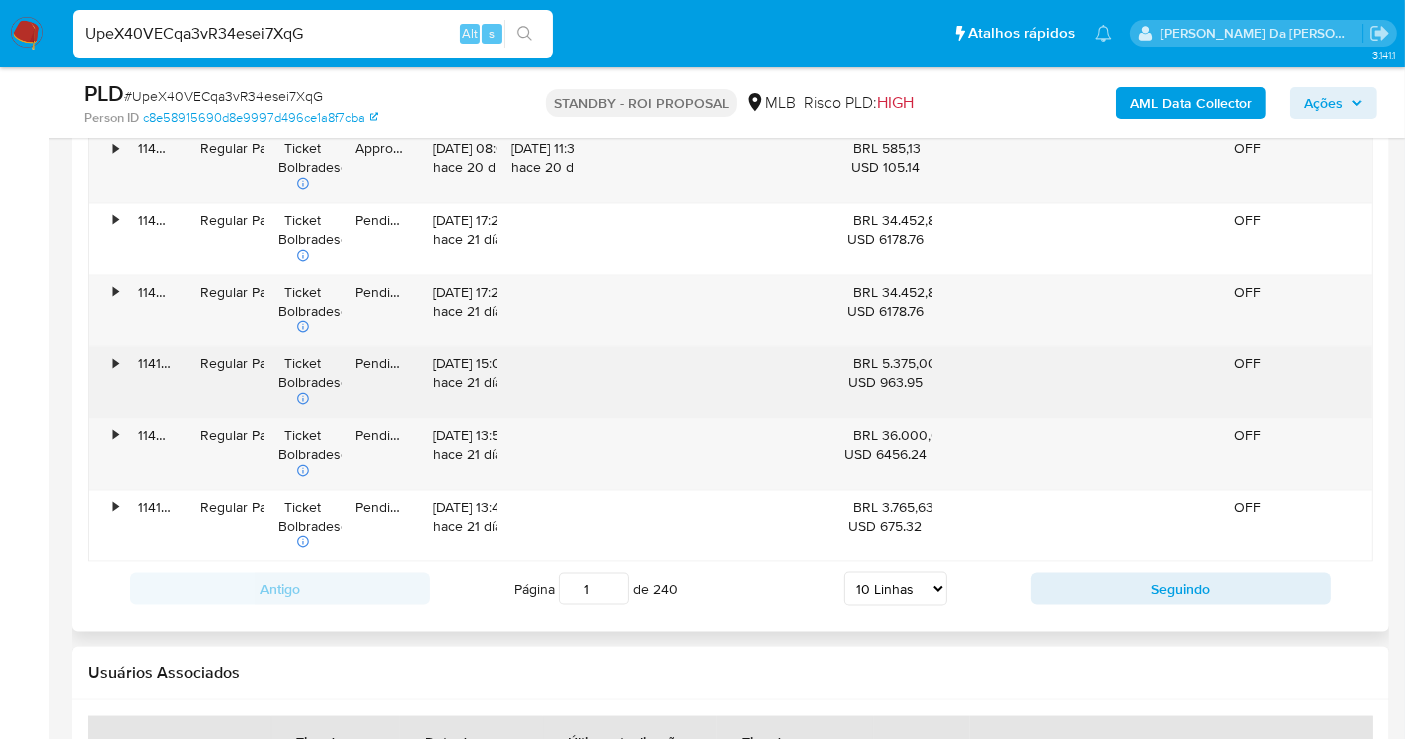scroll, scrollTop: 2555, scrollLeft: 0, axis: vertical 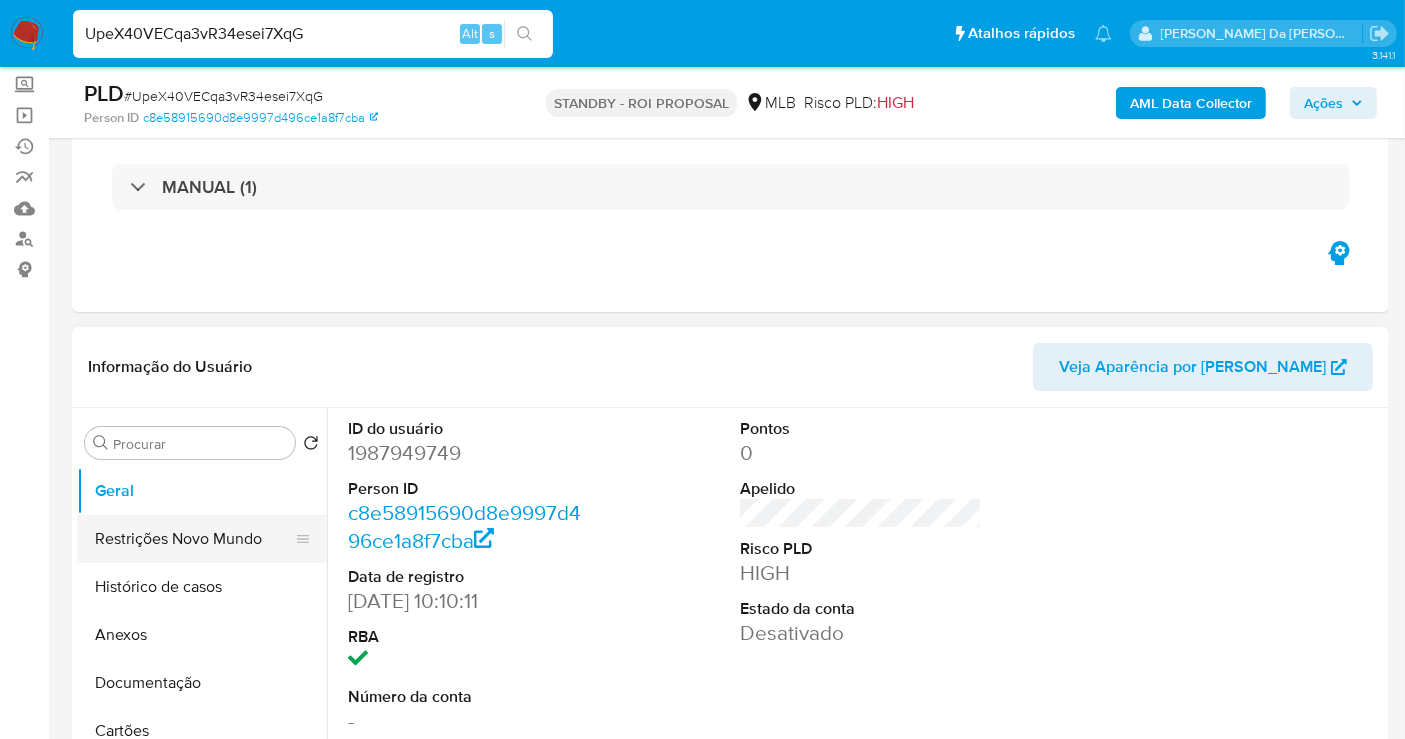 click on "Restrições Novo Mundo" at bounding box center (194, 539) 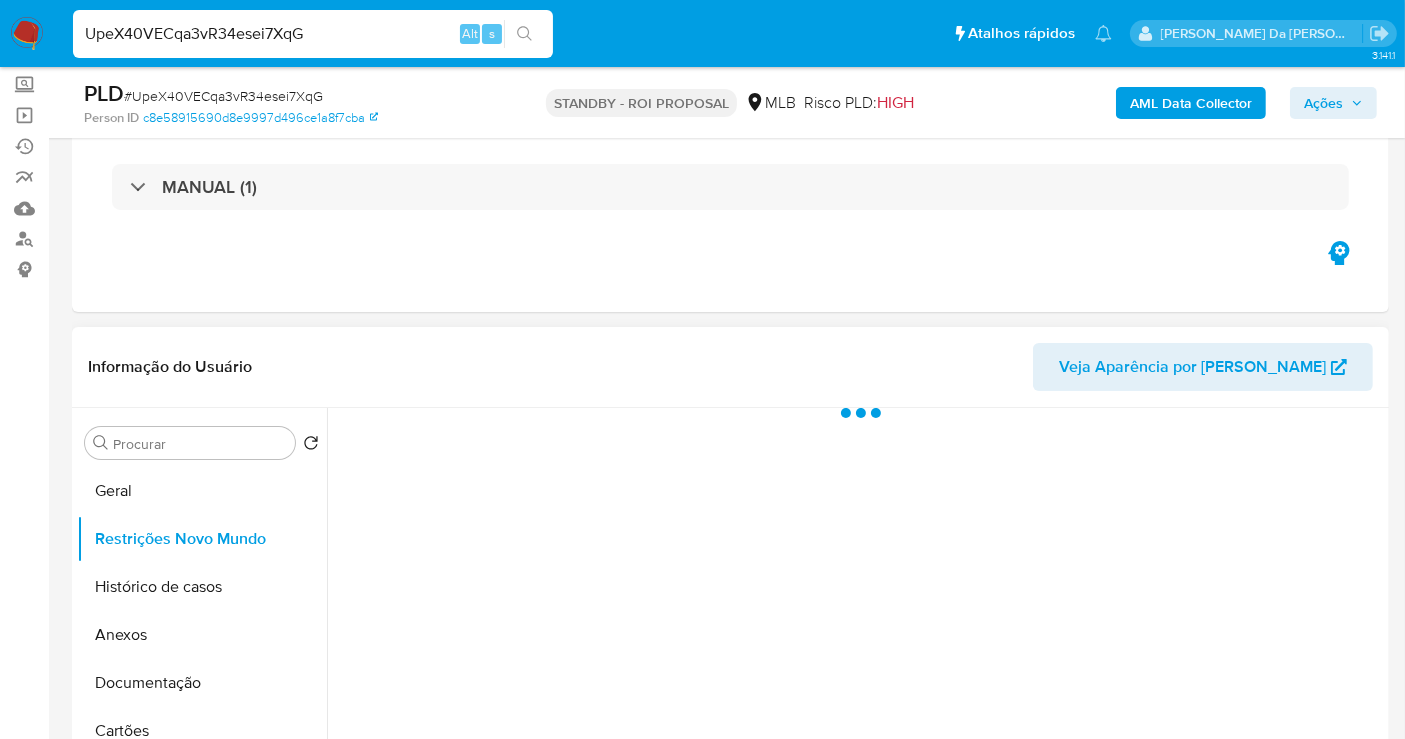 scroll, scrollTop: 222, scrollLeft: 0, axis: vertical 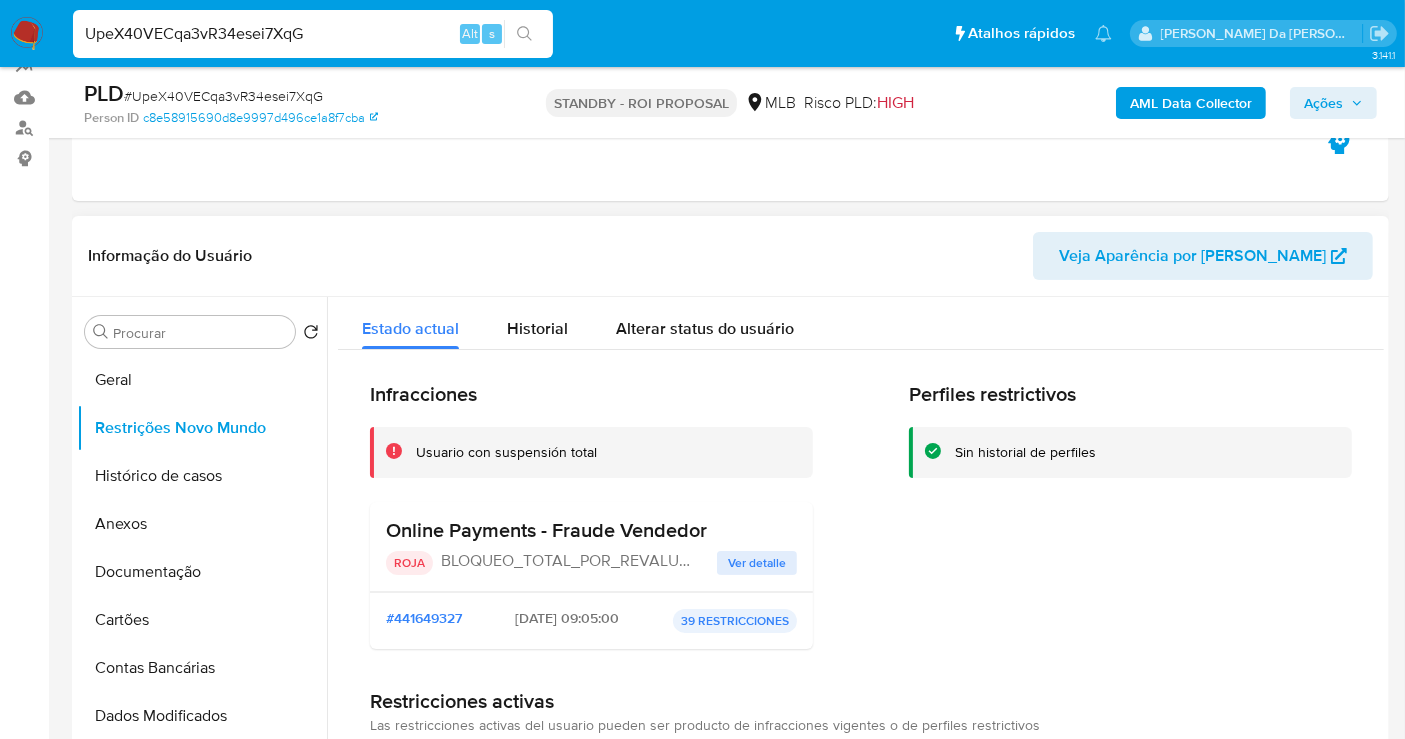 click on "Ver detalle" at bounding box center (757, 563) 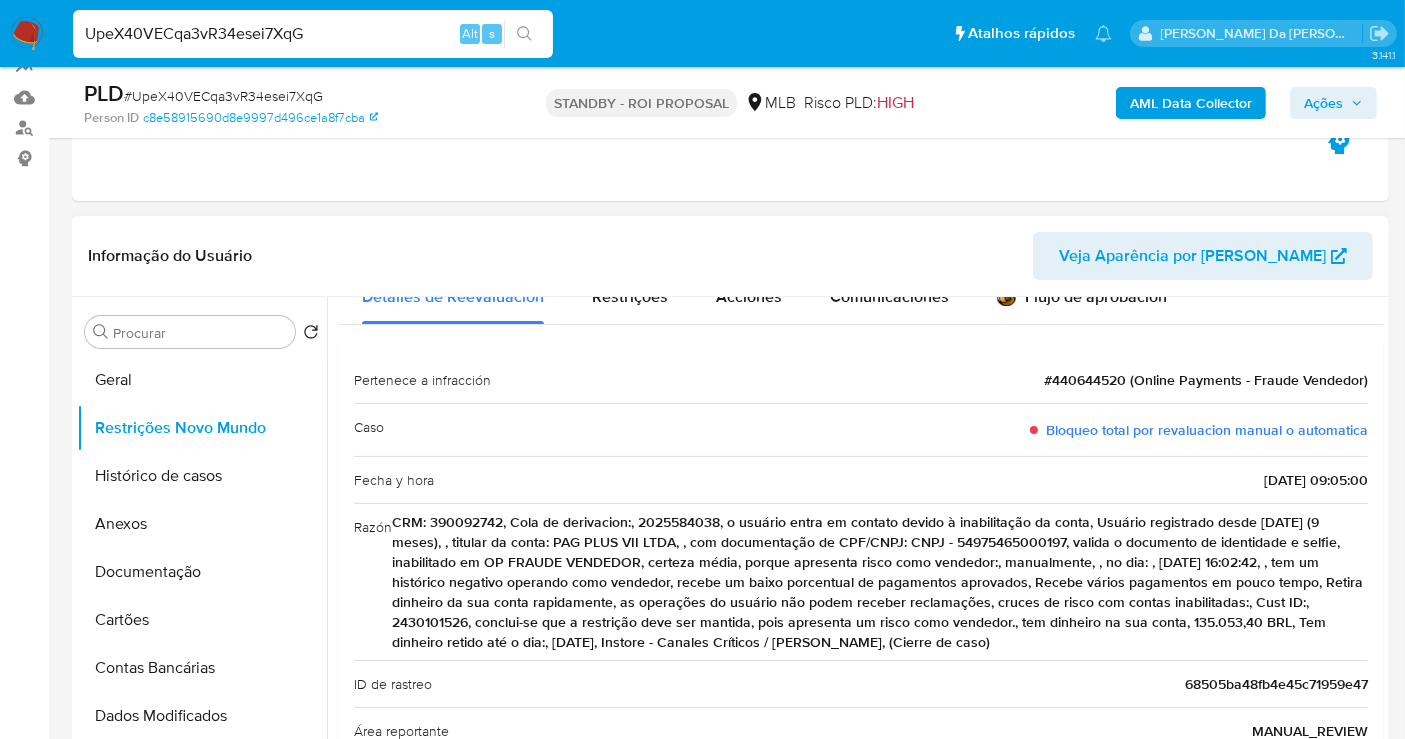 scroll, scrollTop: 111, scrollLeft: 0, axis: vertical 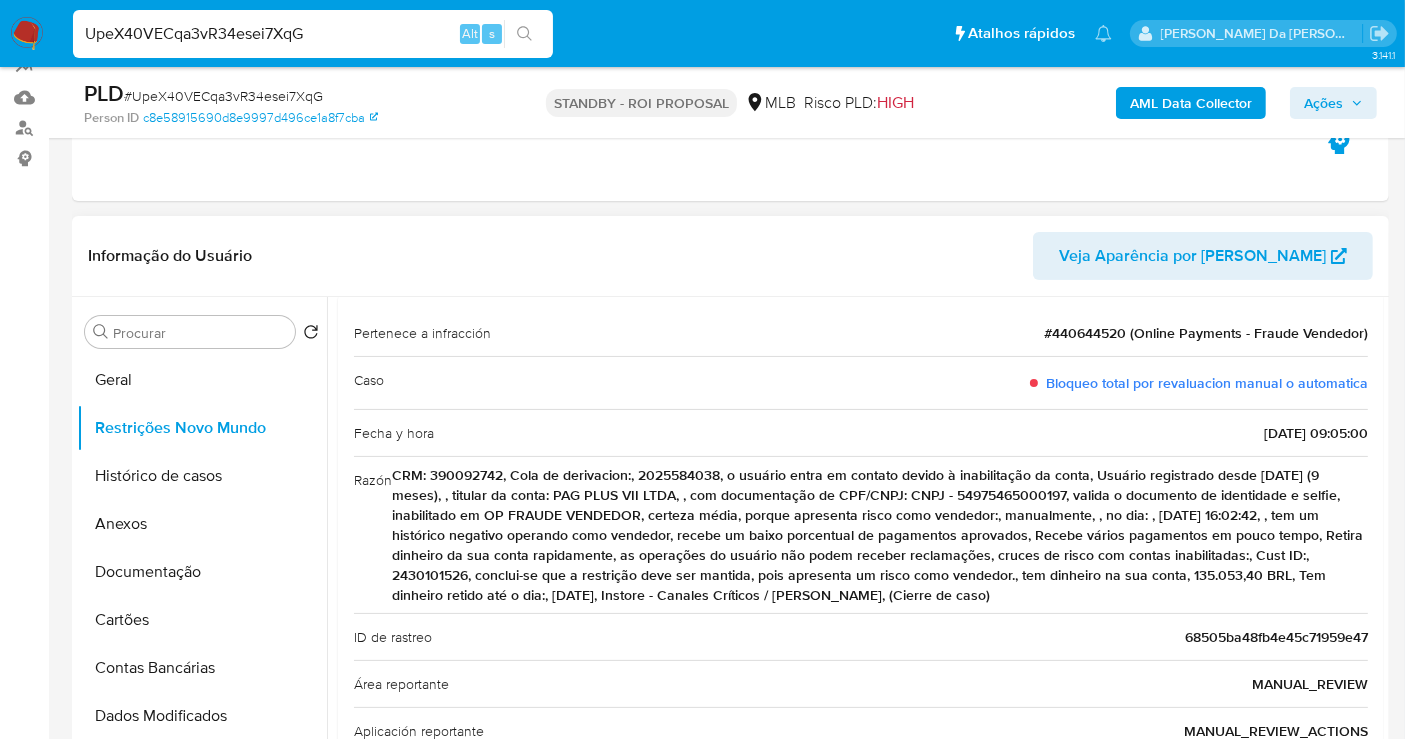 click on "CRM:  390092742, Cola de derivacion:, 2025584038, o usuário entra em contato devido à inabilitação da conta, Usuário registrado desde 13/09/2024 (9 meses), , titular da conta: PAG PLUS VII LTDA, , com documentação de CPF/CNPJ: CNPJ - 54975465000197, valida o documento de identidade e selfie, inabilitado em OP FRAUDE VENDEDOR, certeza média, porque apresenta risco como vendedor:, manualmente, , no dia: , 10/06/2025 16:02:42,  , tem um histórico negativo operando como vendedor, recebe um baixo porcentual de pagamentos aprovados, Recebe vários pagamentos em pouco tempo, Retira dinheiro da sua conta rapidamente, as operações do usuário não podem receber reclamações, cruces de risco com contas inabilitadas:, Cust ID:, 2430101526, conclui-se que a restrição deve ser mantida, pois apresenta um risco como vendedor., tem dinheiro na sua conta, 135.053,40 BRL, Tem dinheiro retido até o dia:, 16/08/2025, Instore - Canales Críticos / Lucas Lanterna, (Cierre de caso)" at bounding box center (880, 535) 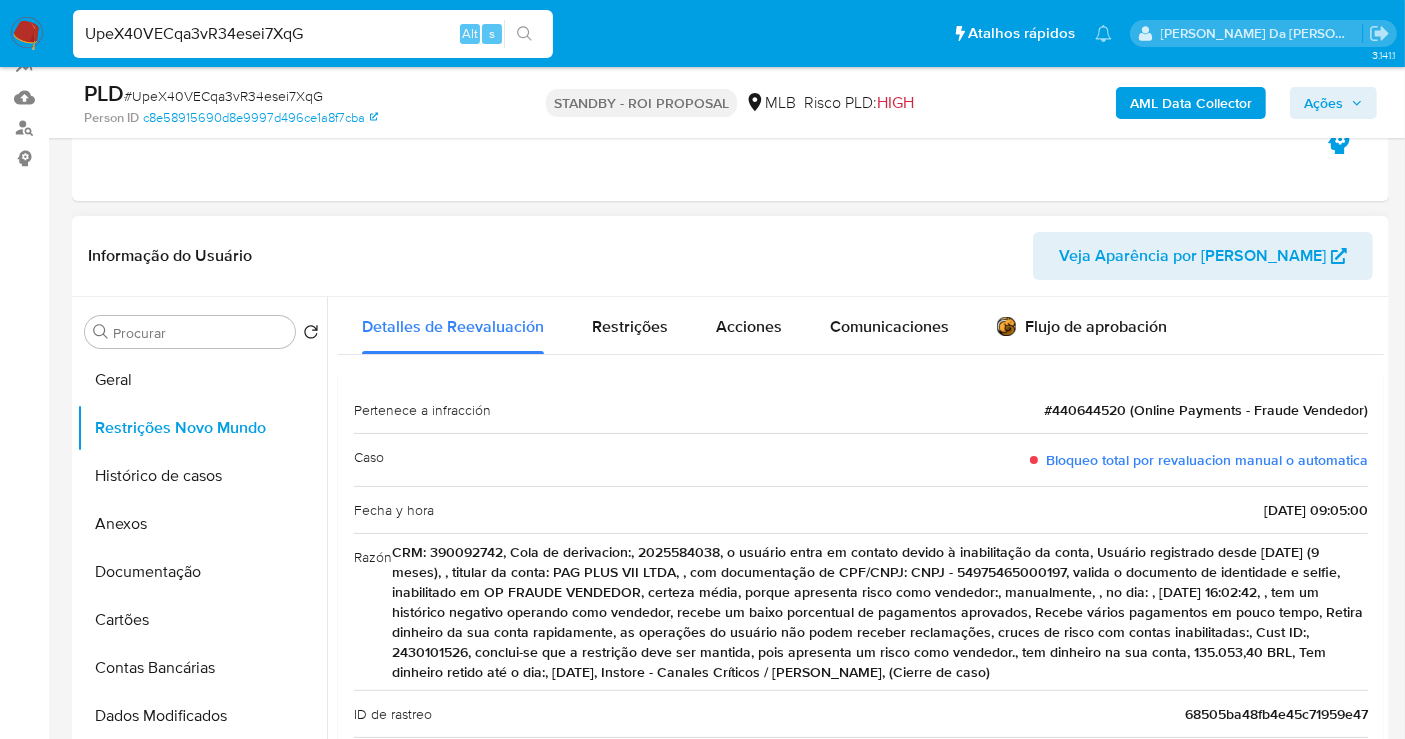 scroll, scrollTop: 0, scrollLeft: 0, axis: both 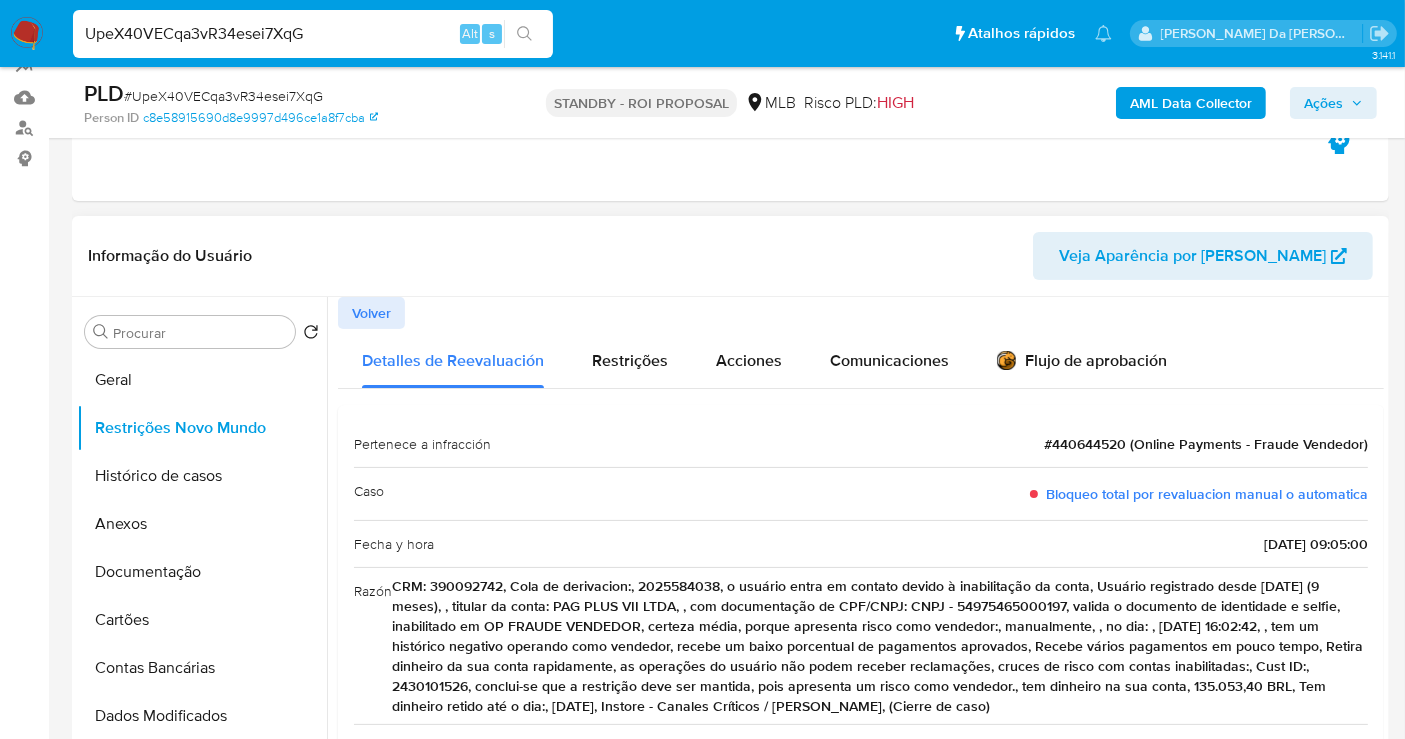 click on "Volver" at bounding box center (371, 313) 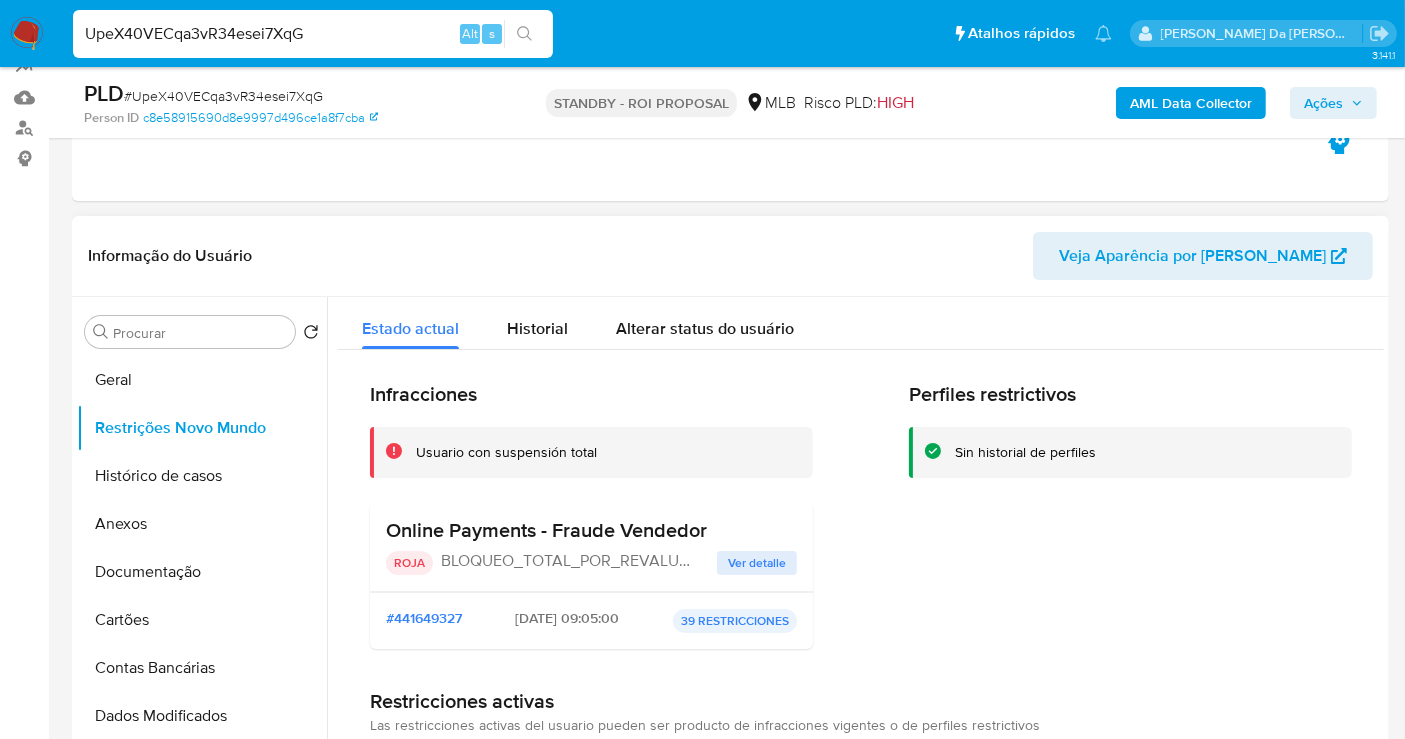 click on "BLOQUEO_TOTAL_POR_REVALUACION_MANUAL_O_AUTOMATICA" at bounding box center (567, 563) 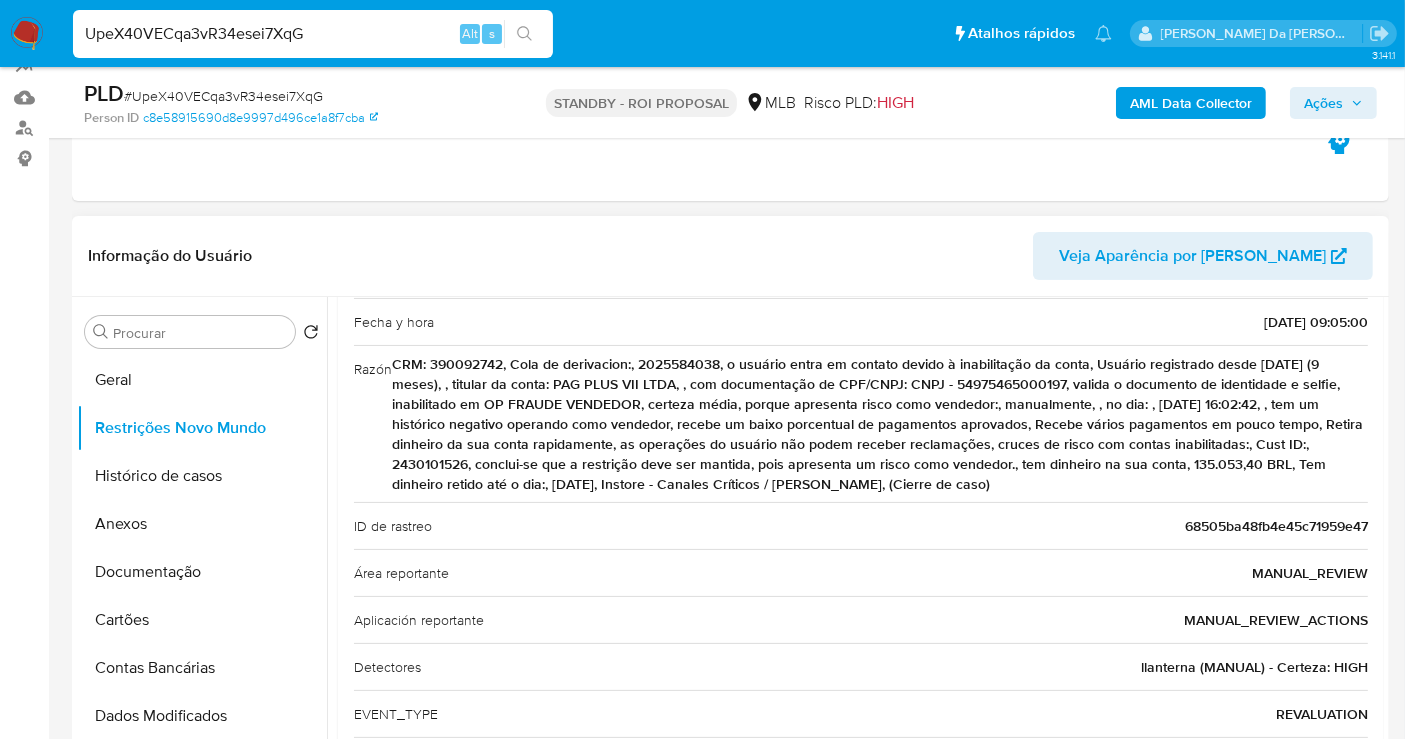 scroll, scrollTop: 237, scrollLeft: 0, axis: vertical 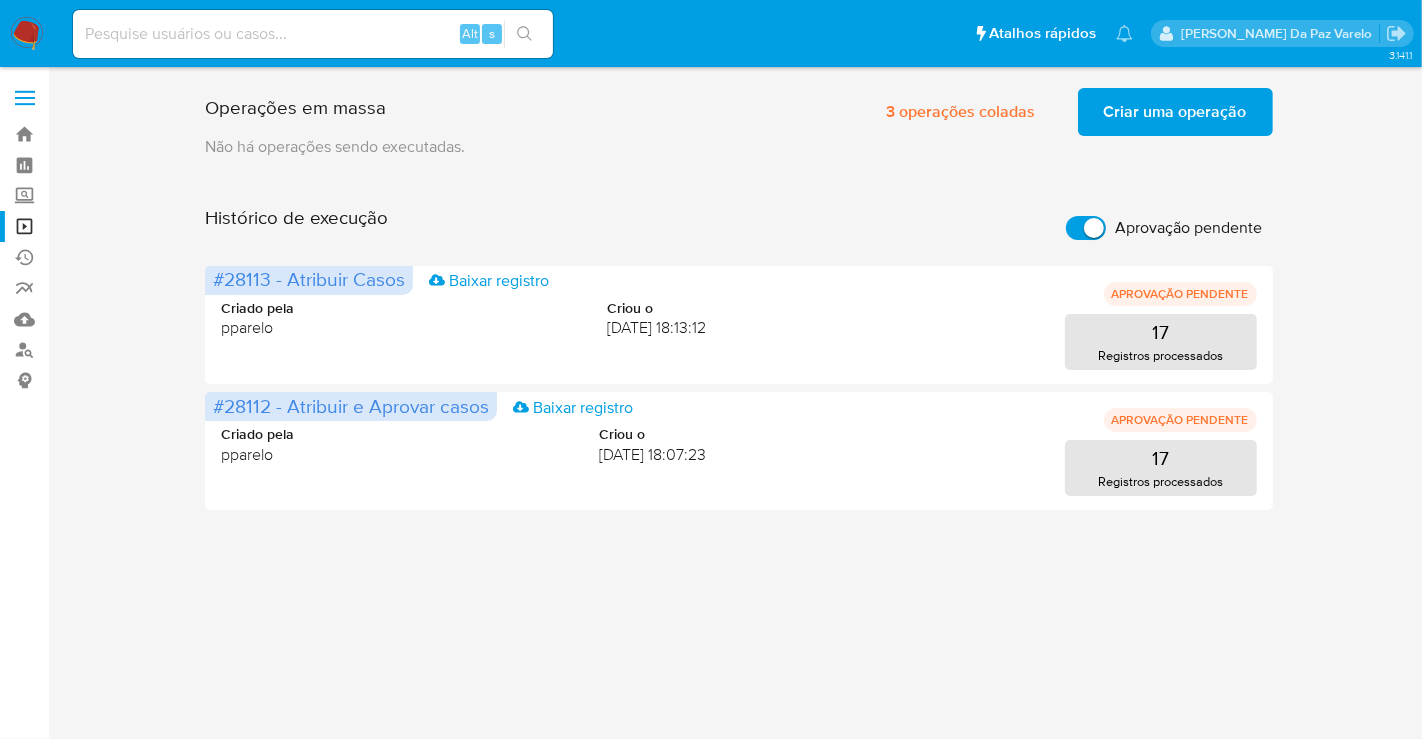 click at bounding box center [27, 34] 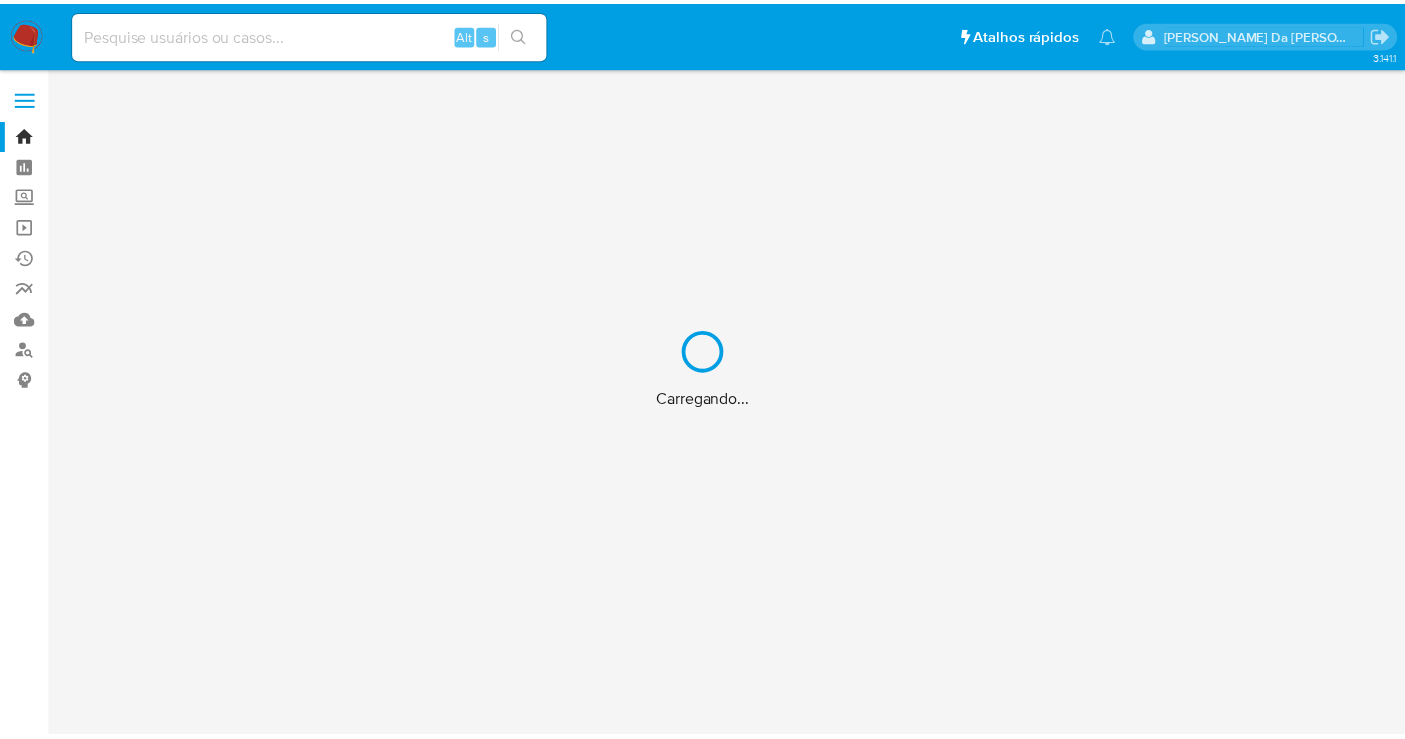 scroll, scrollTop: 0, scrollLeft: 0, axis: both 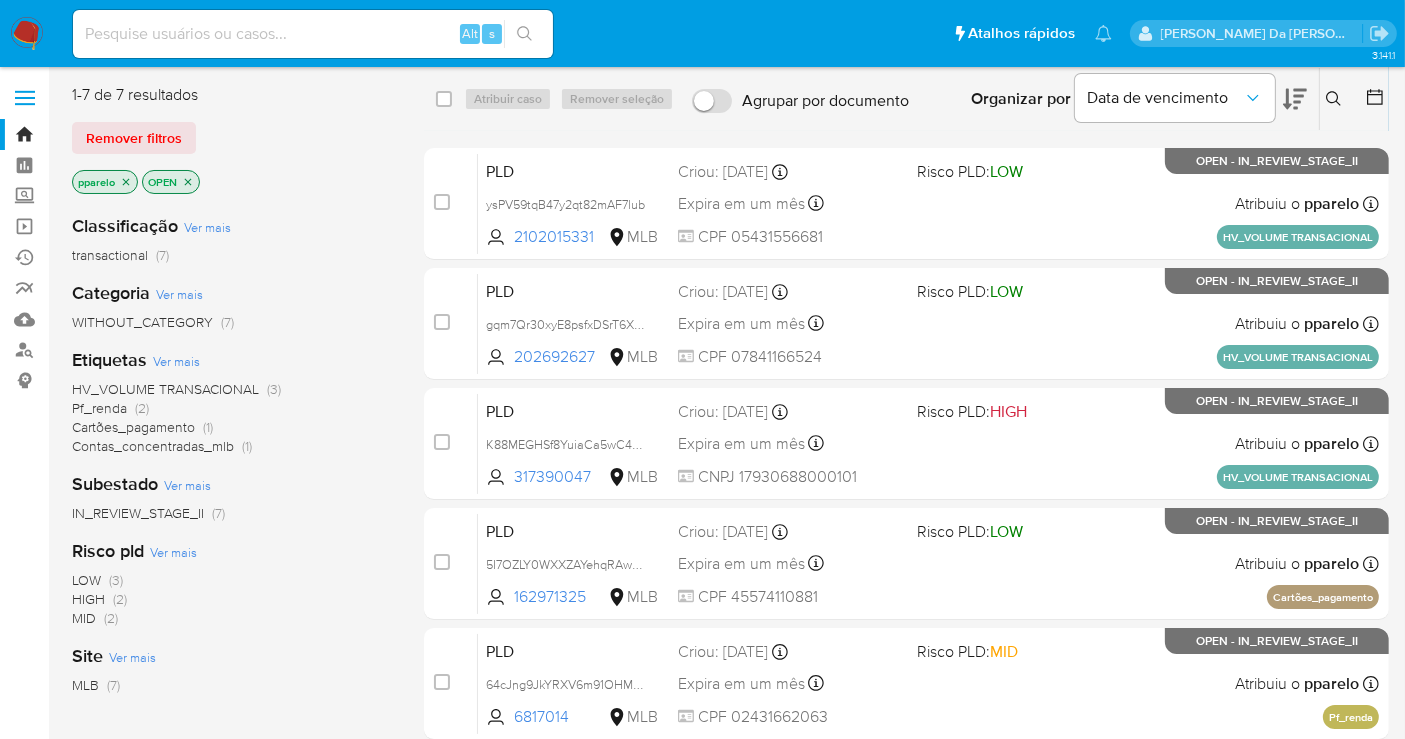 click 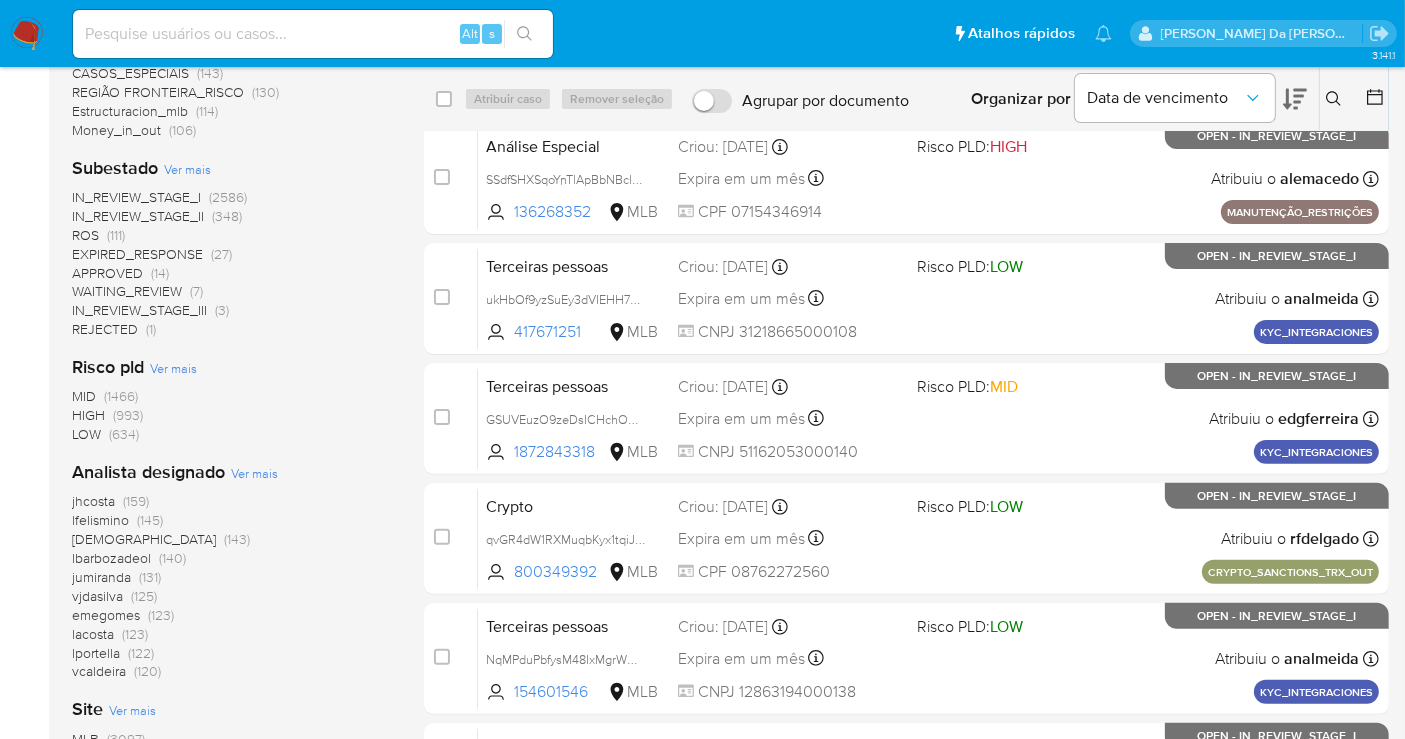 scroll, scrollTop: 555, scrollLeft: 0, axis: vertical 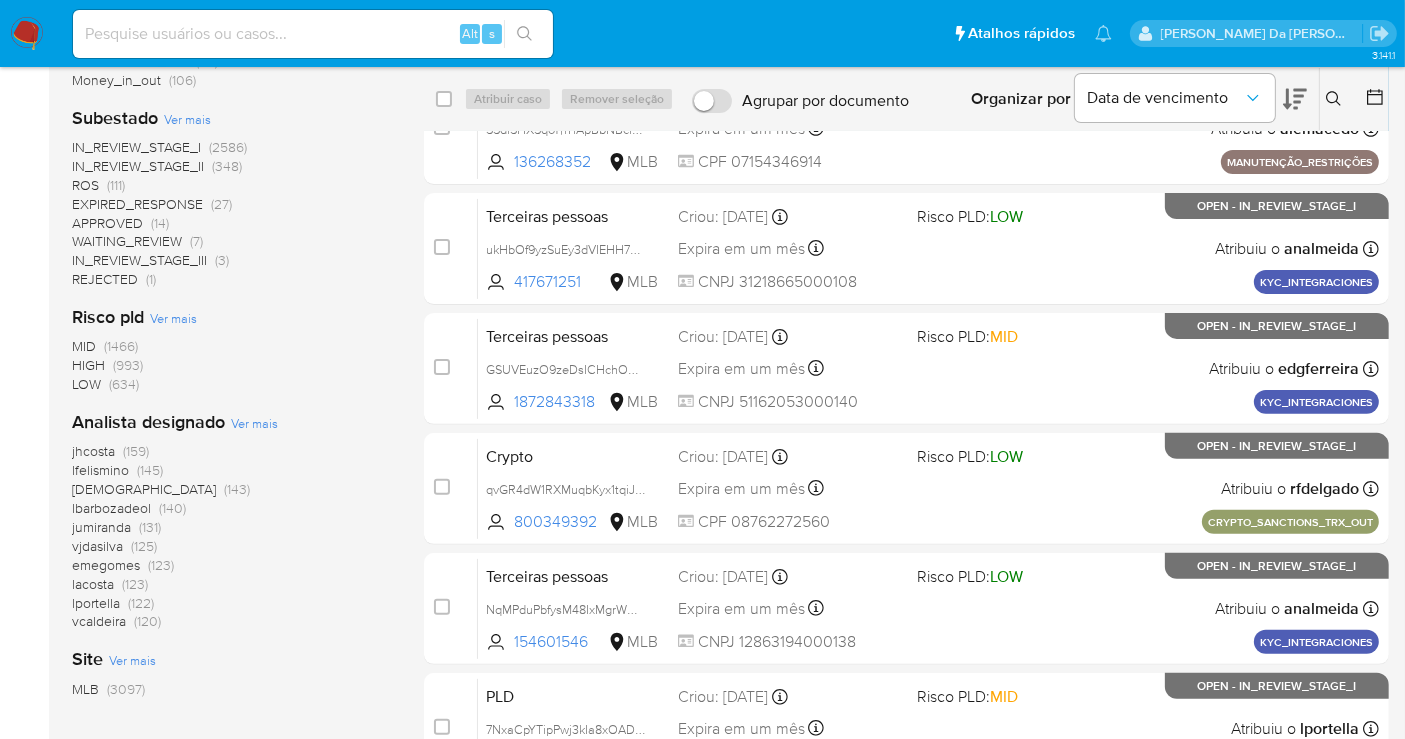 click on "Ver mais" at bounding box center (254, 423) 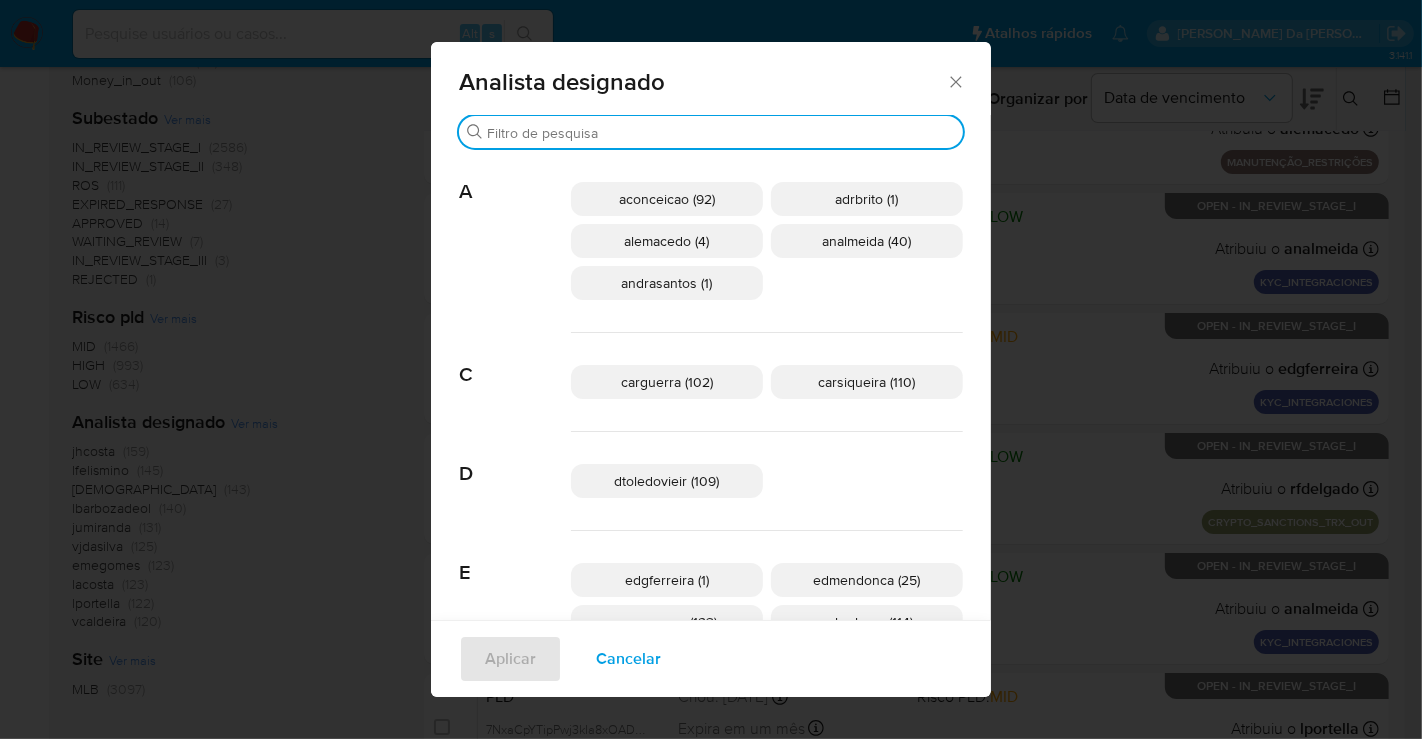 click on "Procurar" at bounding box center (721, 133) 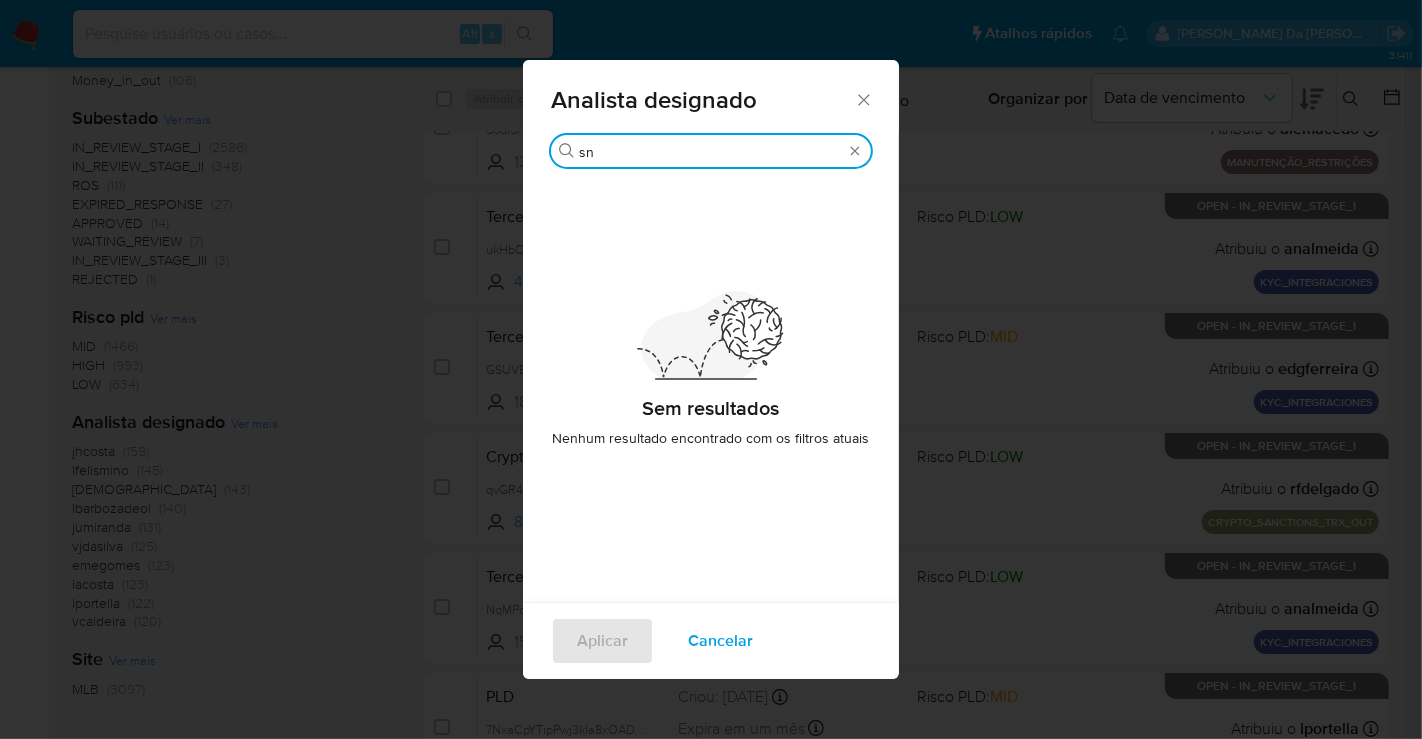 type on "sne" 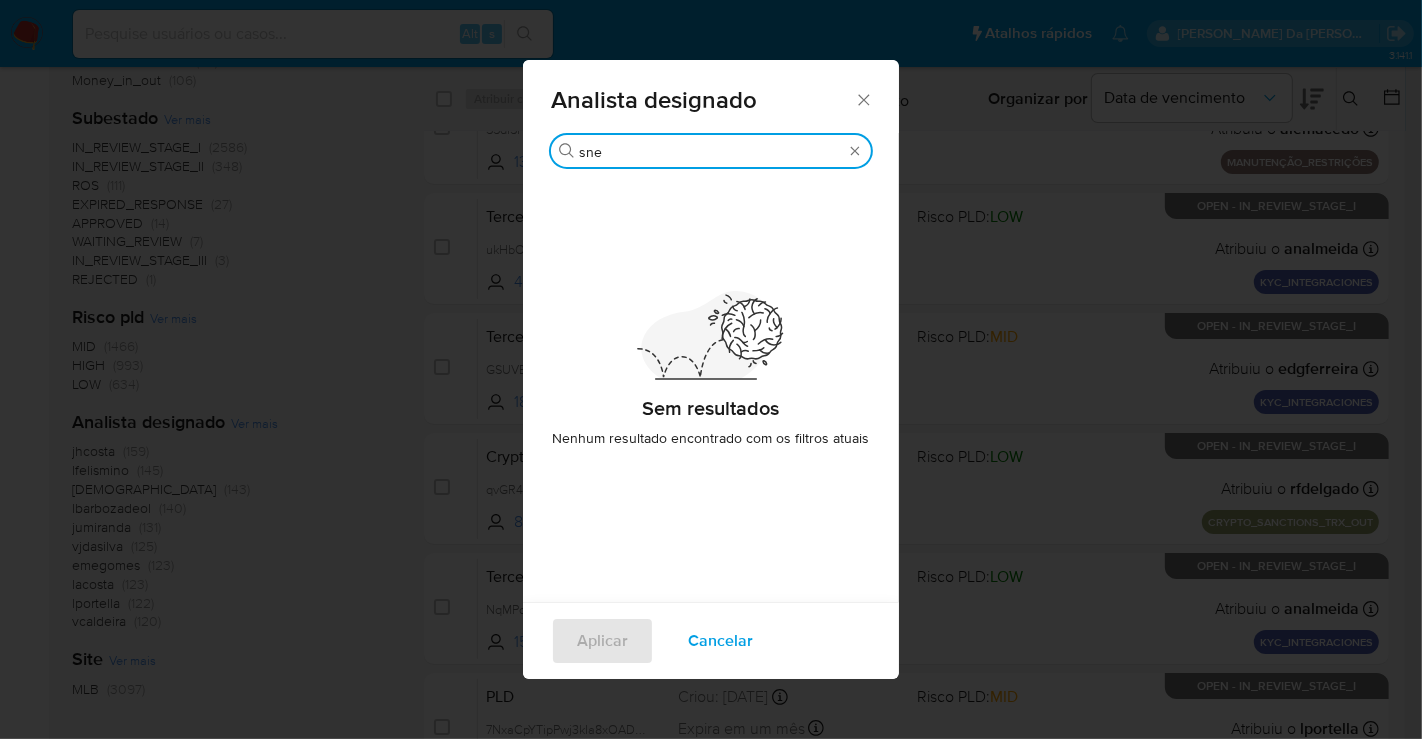 click on "sne" at bounding box center (711, 152) 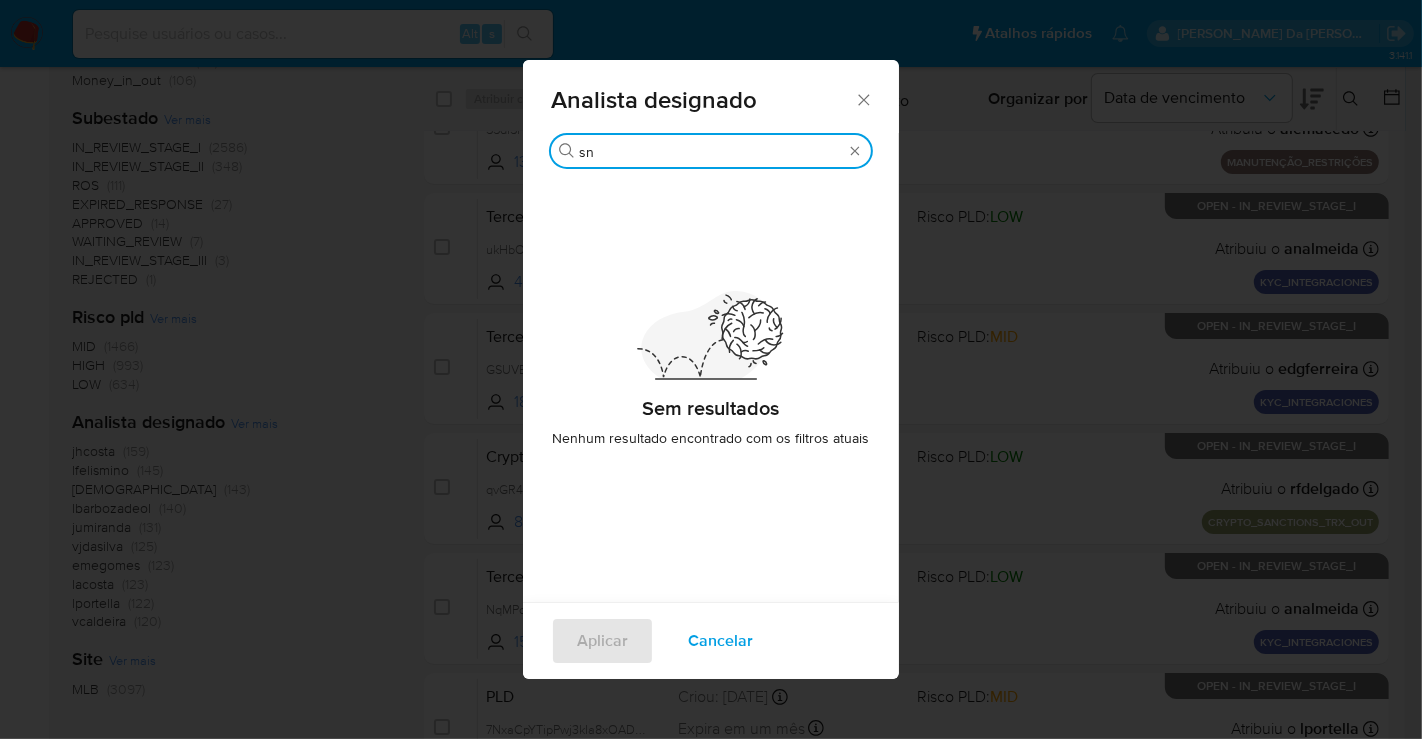 type on "s" 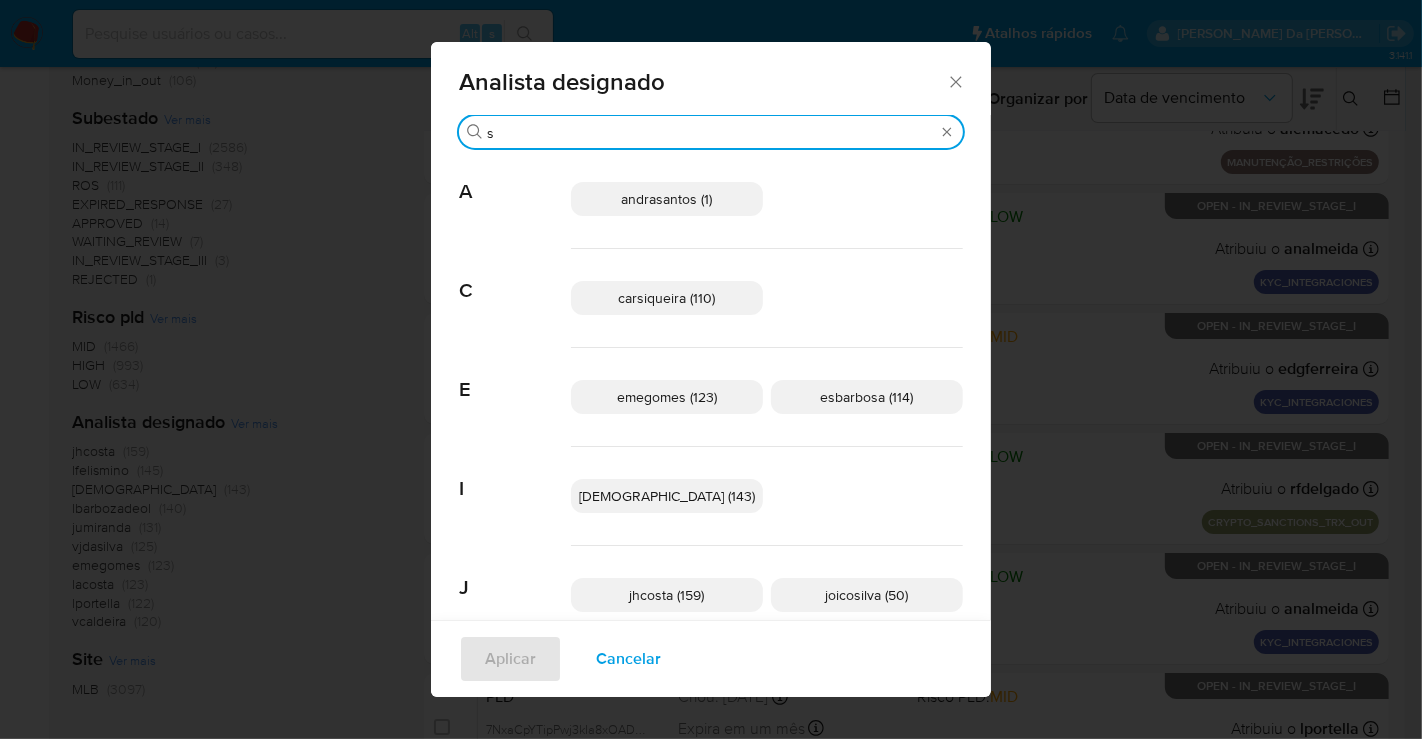 type 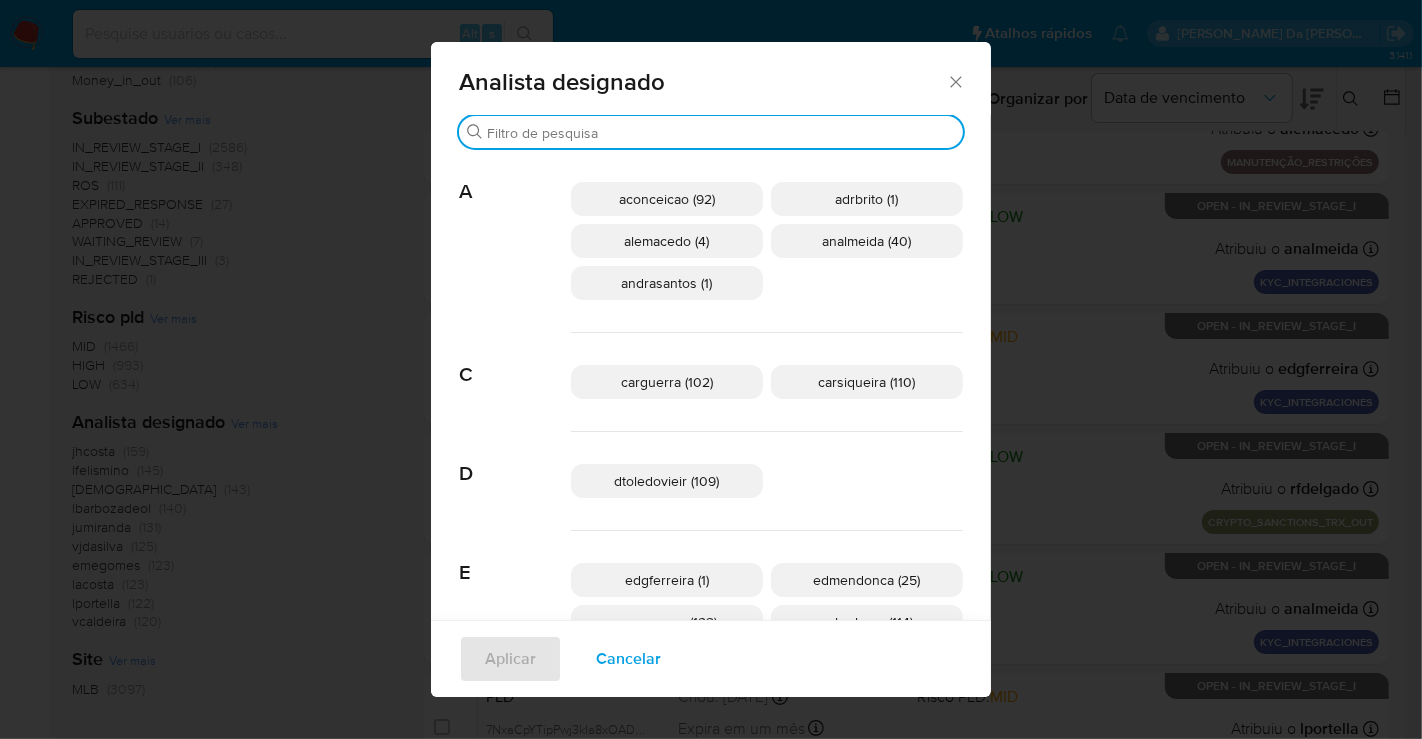 click 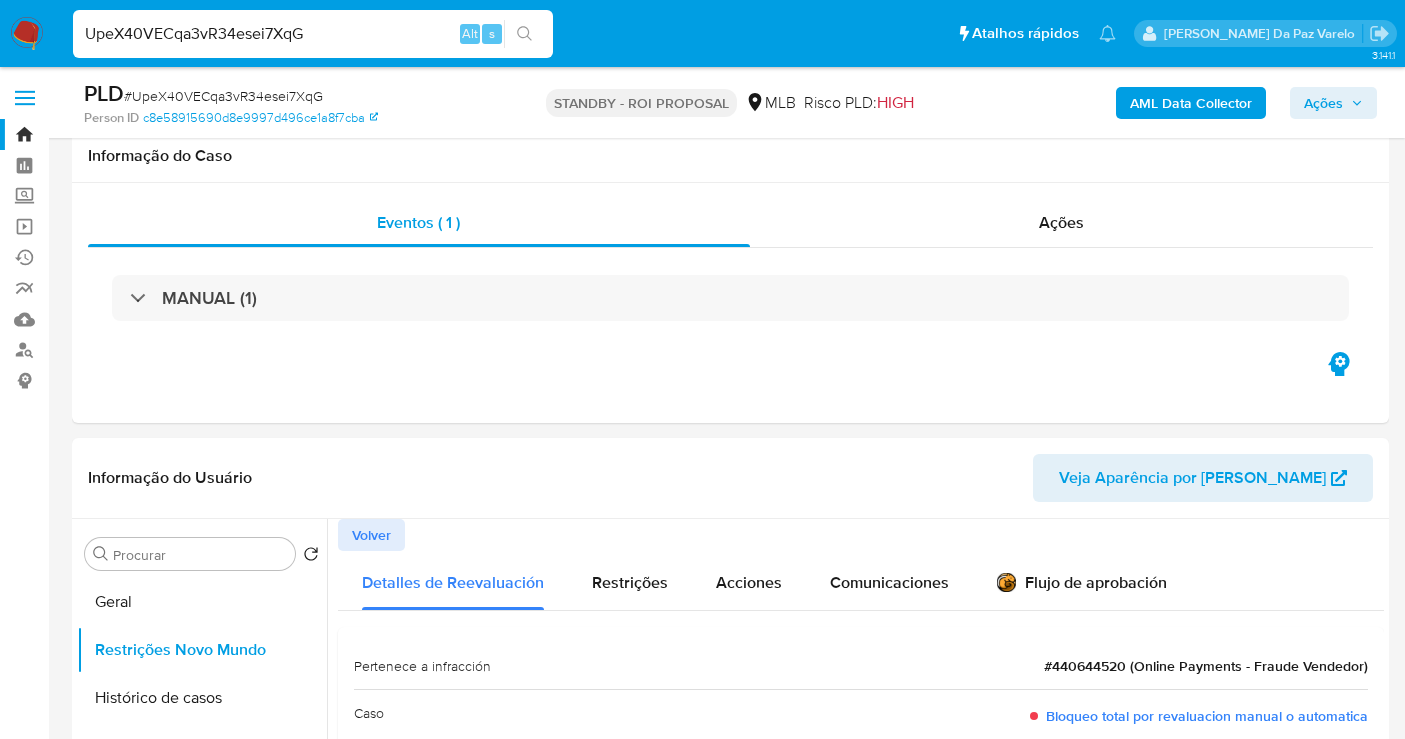 select on "10" 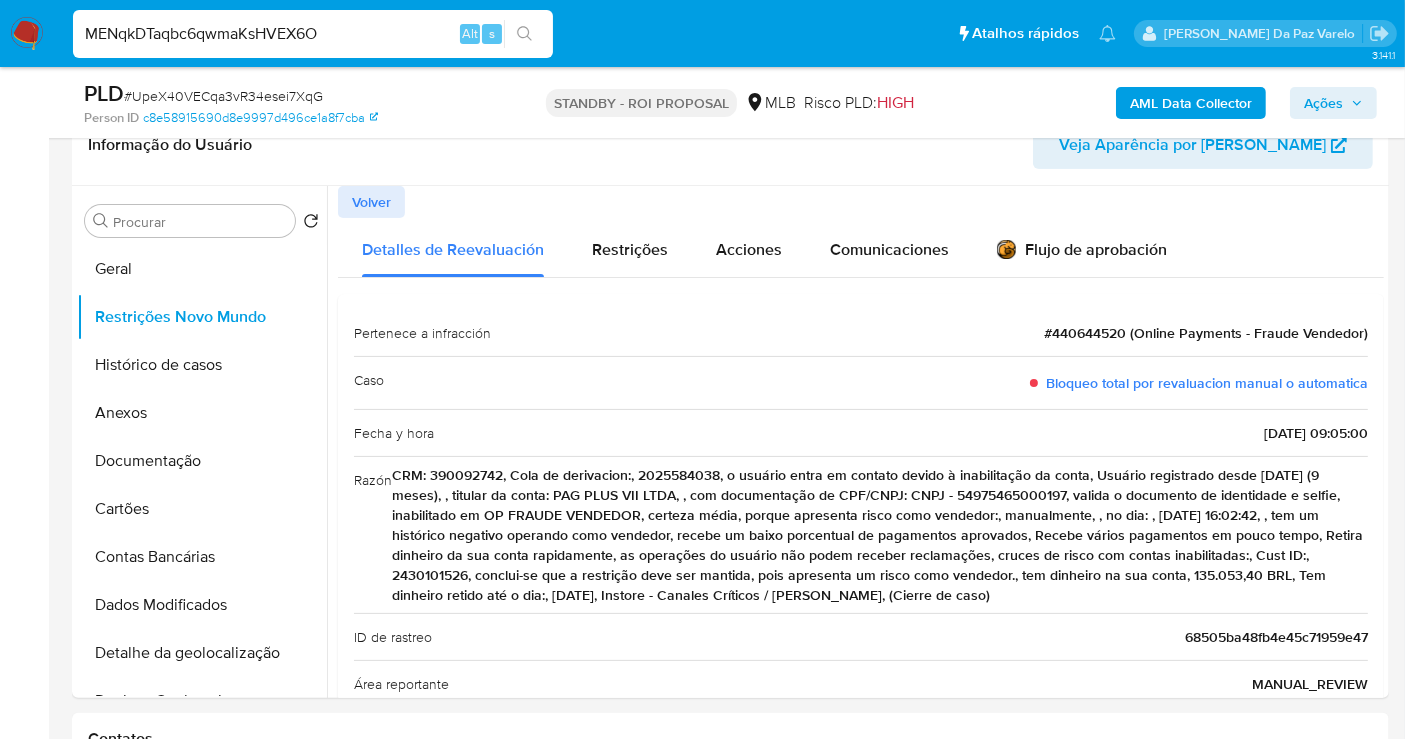 type on "MENqkDTaqbc6qwmaKsHVEX6O" 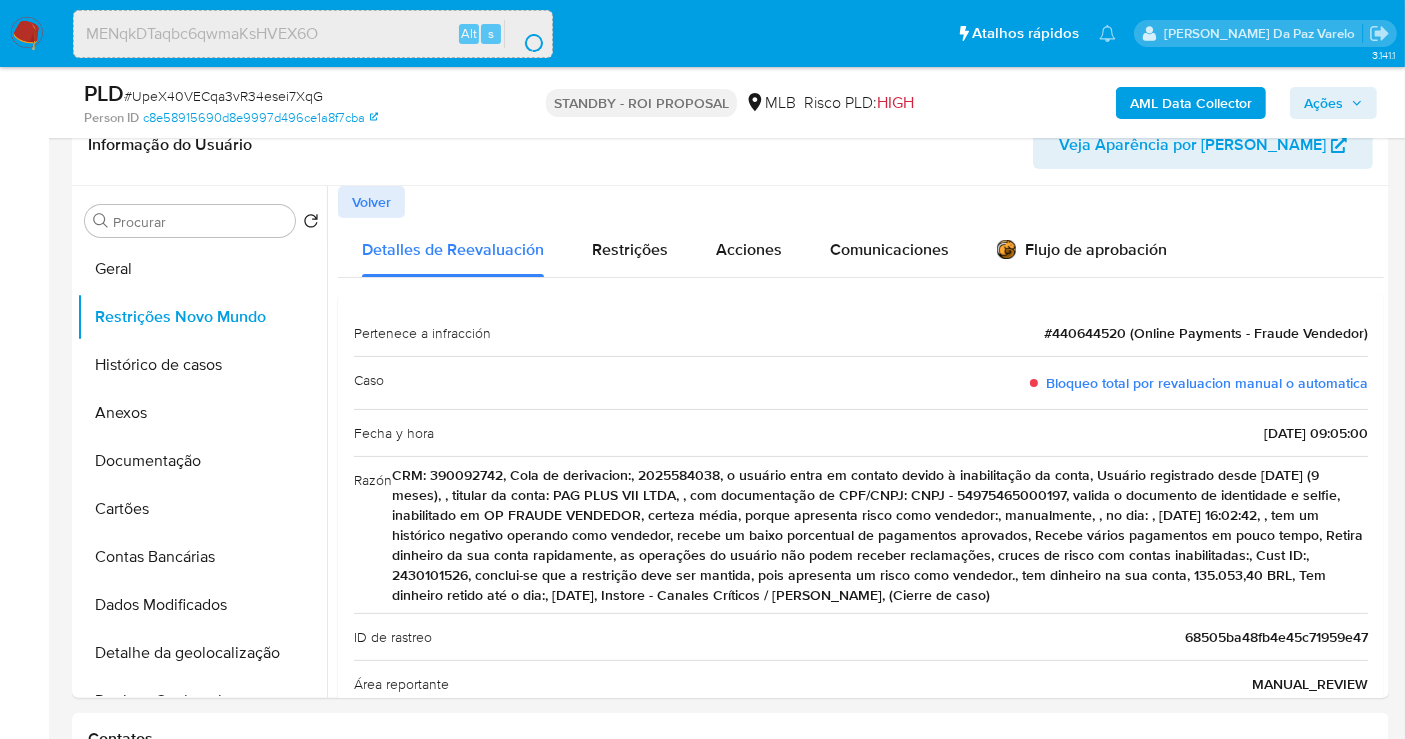scroll, scrollTop: 0, scrollLeft: 0, axis: both 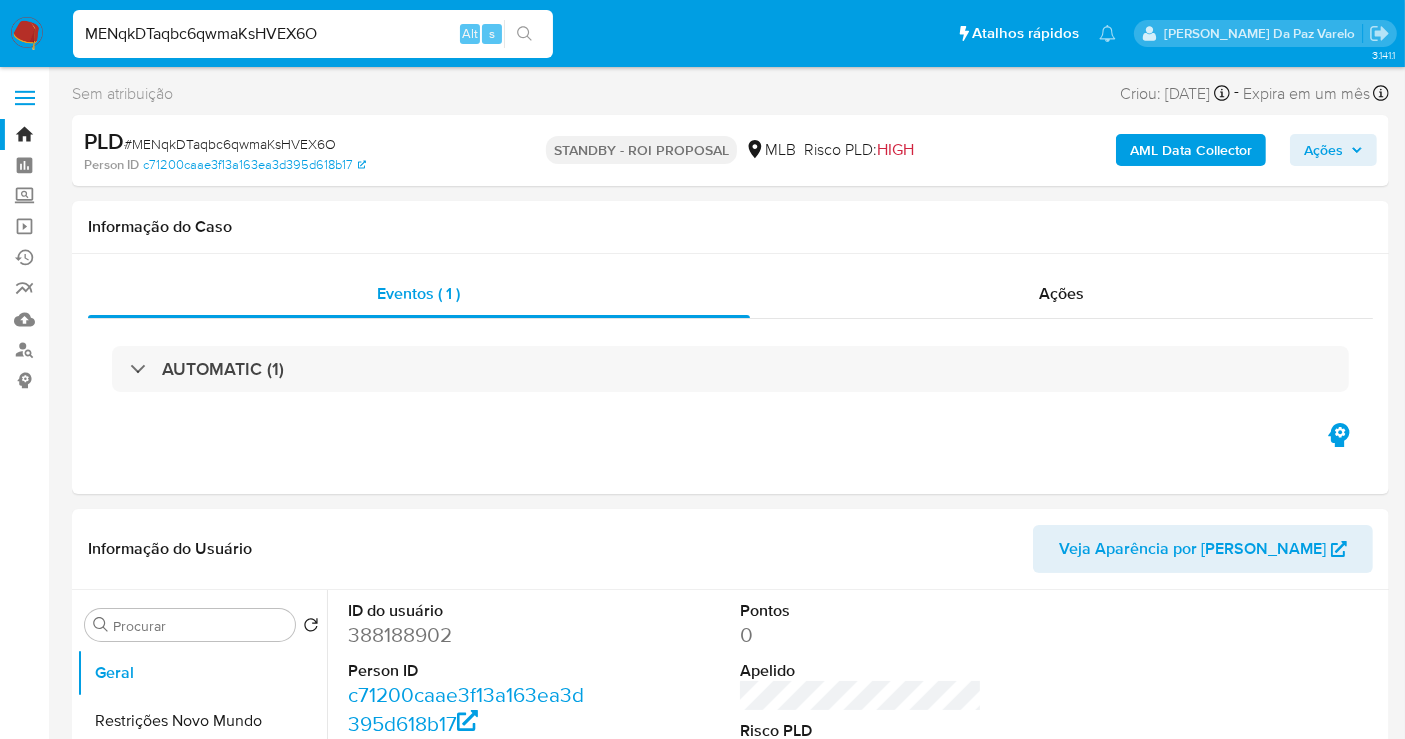 select on "10" 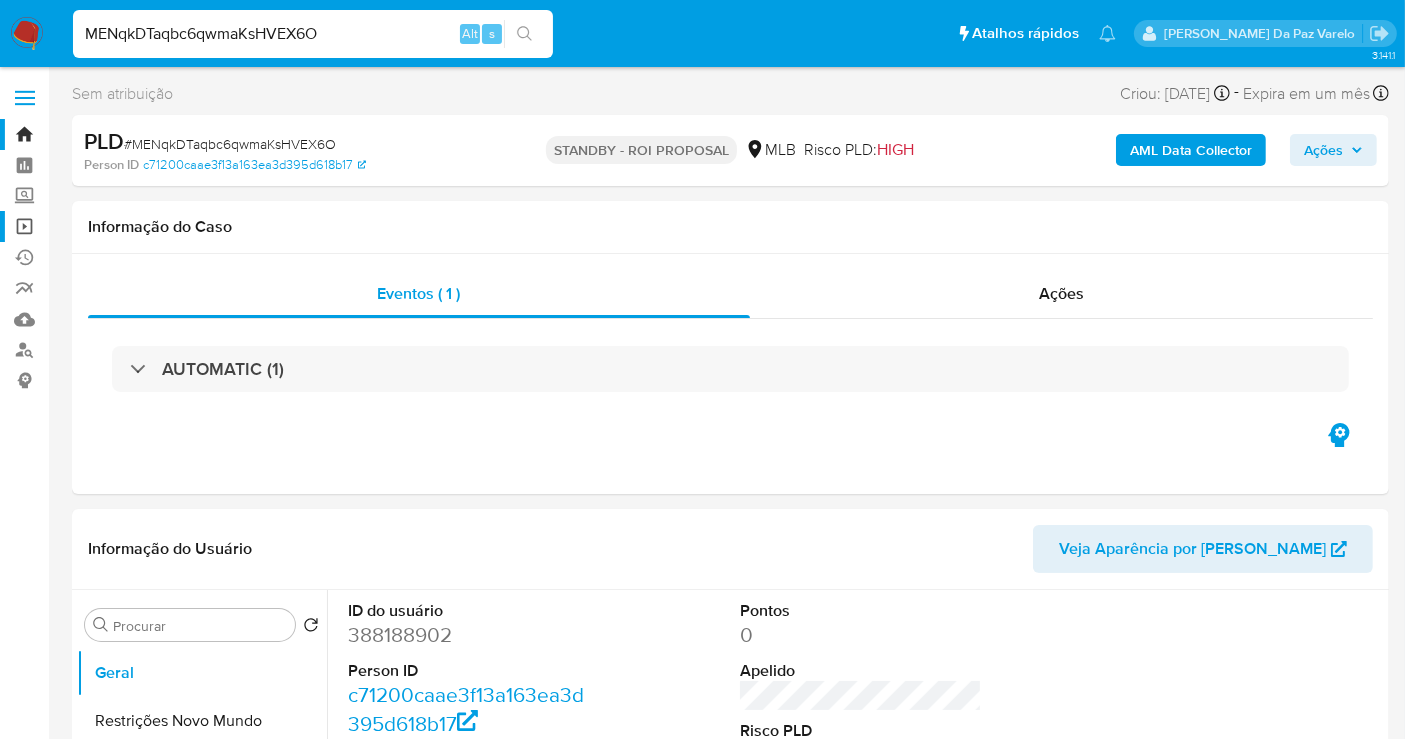 click on "Operações em massa" at bounding box center [119, 226] 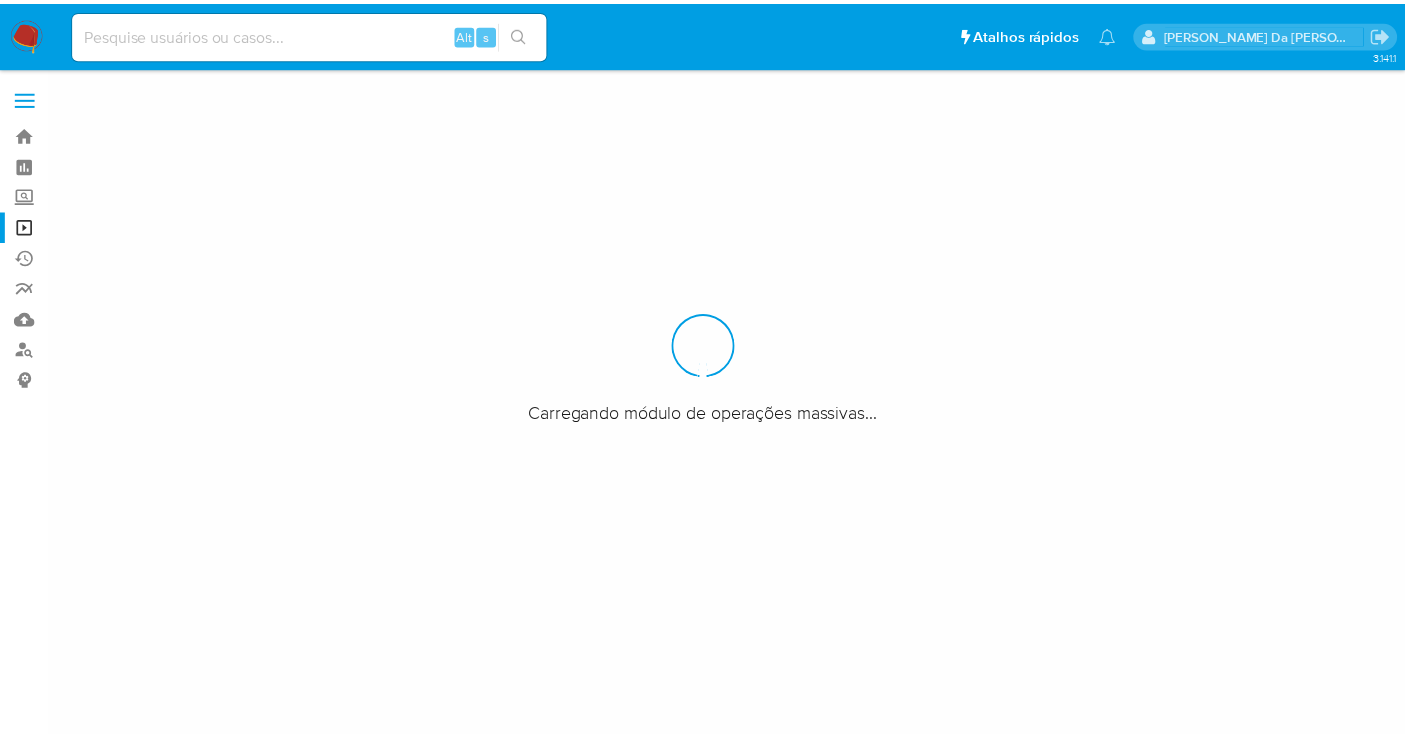 scroll, scrollTop: 0, scrollLeft: 0, axis: both 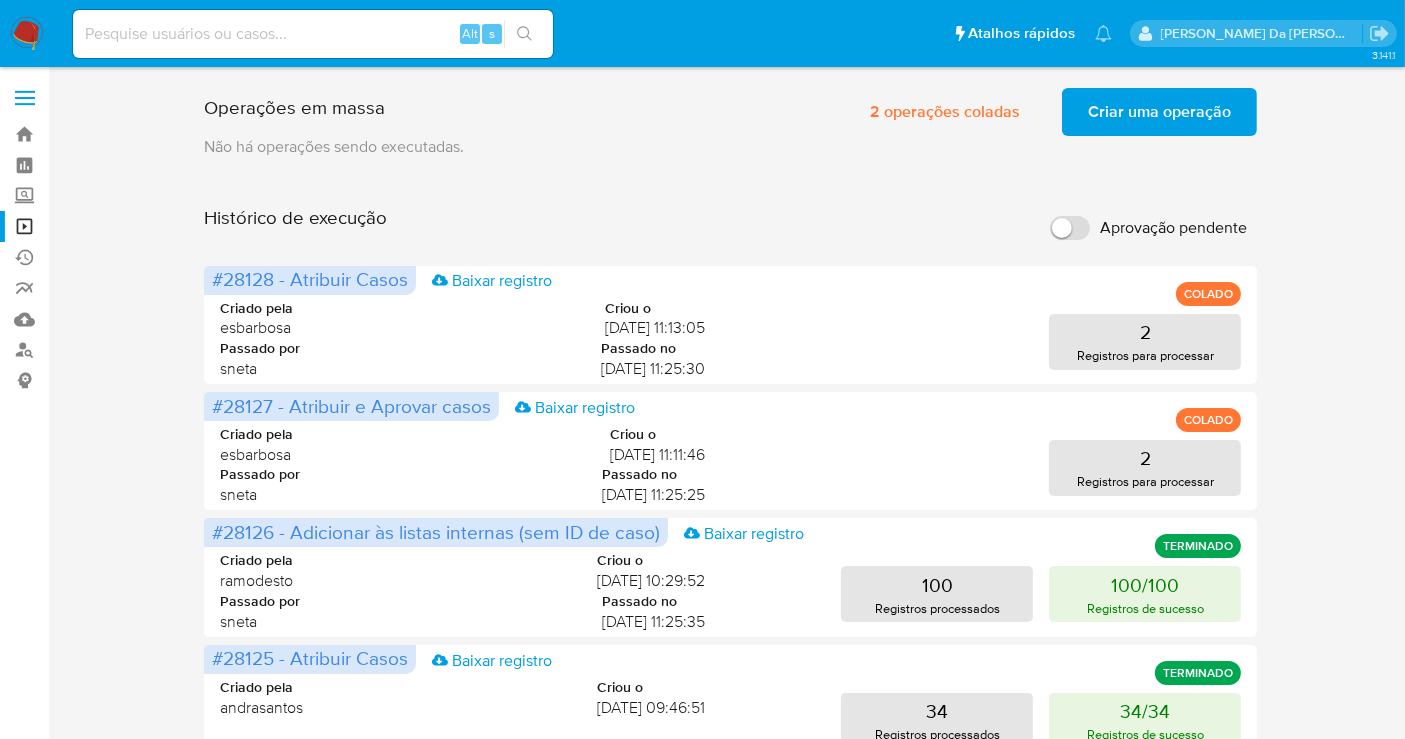 click on "Criar uma operação" at bounding box center [1159, 112] 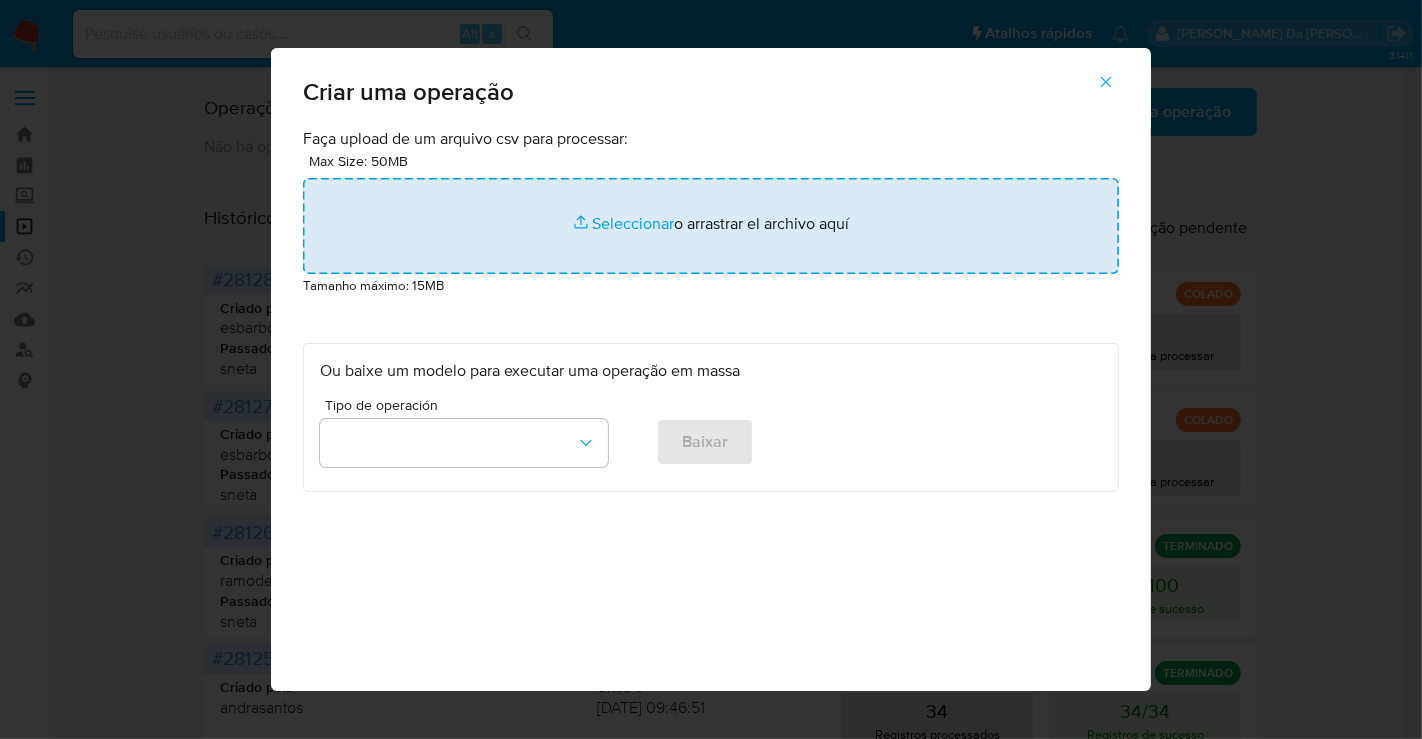 click at bounding box center (711, 226) 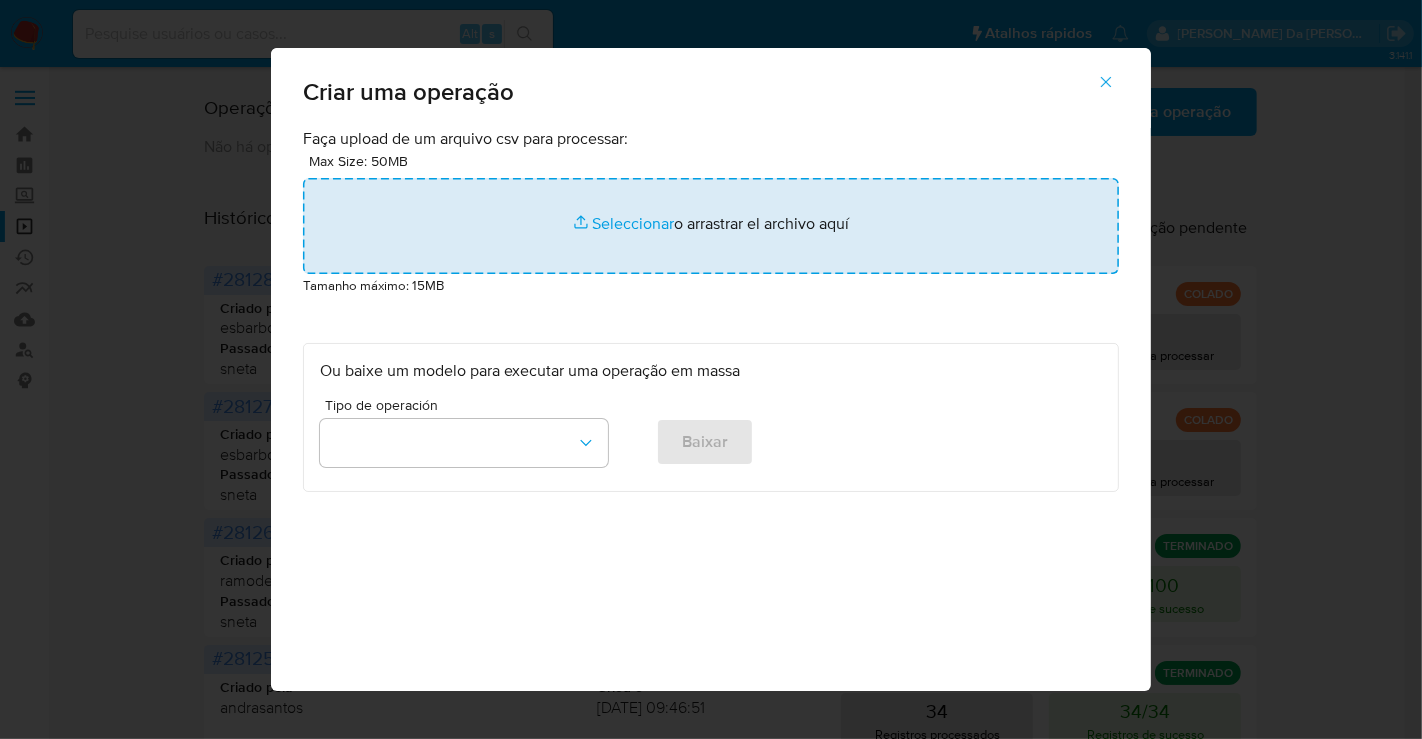 type on "C:\fakepath\ASSIGN_CASE.csv" 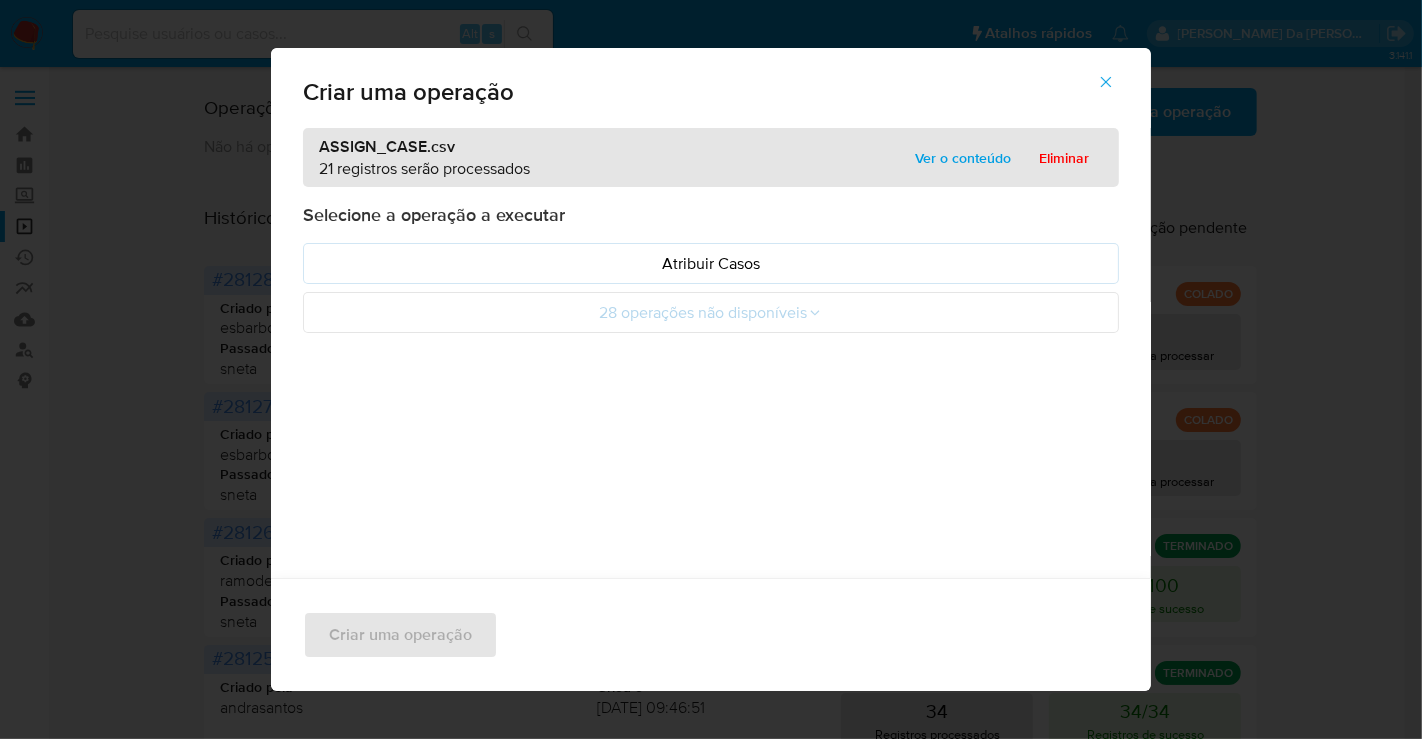 click on "Ver o conteúdo" at bounding box center [963, 158] 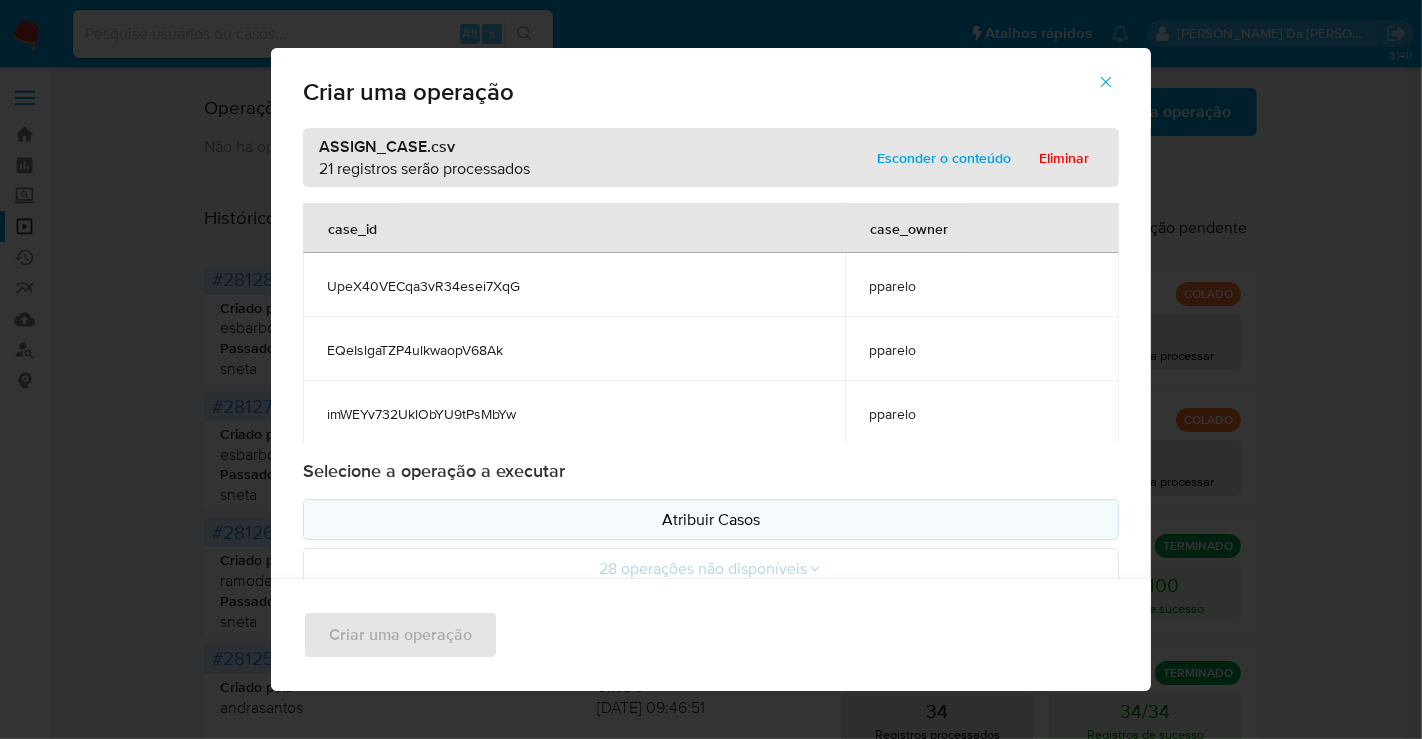 click on "Atribuir Casos" at bounding box center (711, 519) 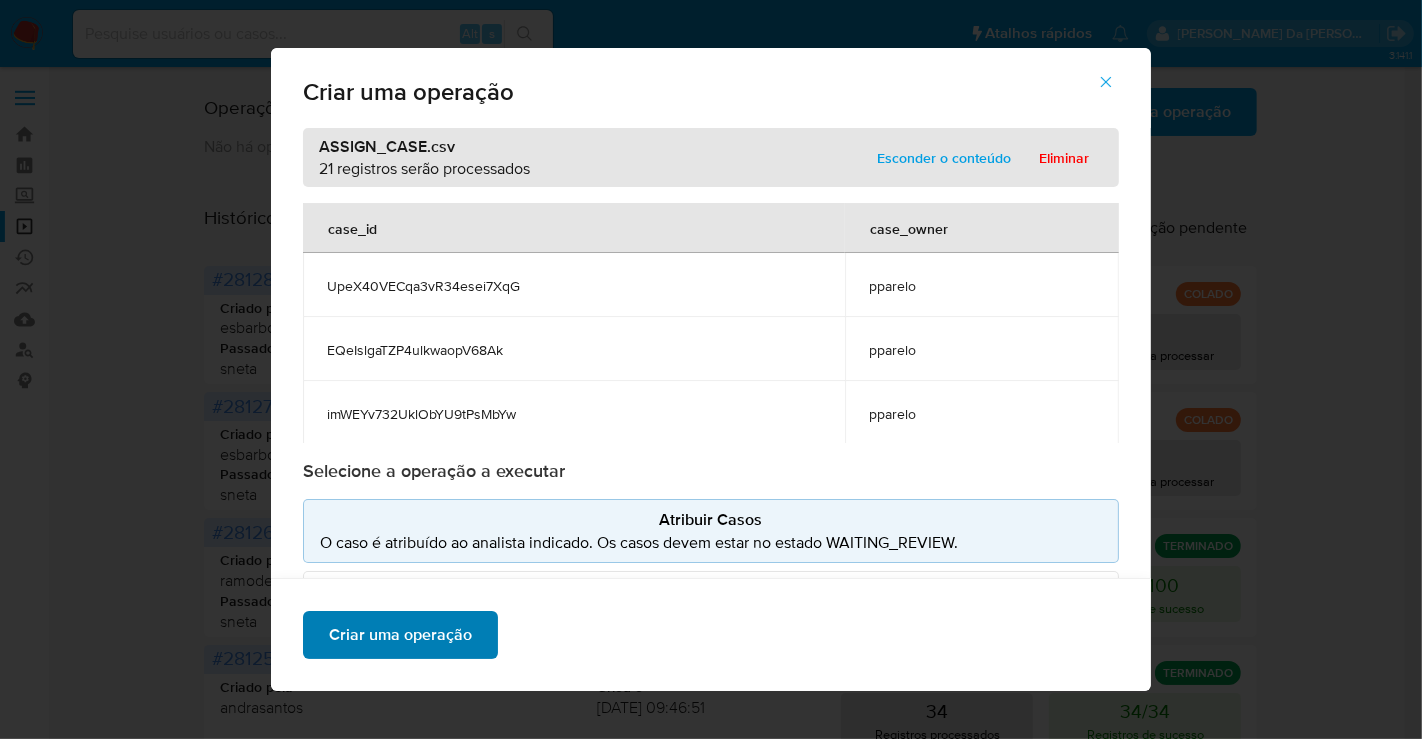 click on "Criar uma operação" at bounding box center [400, 635] 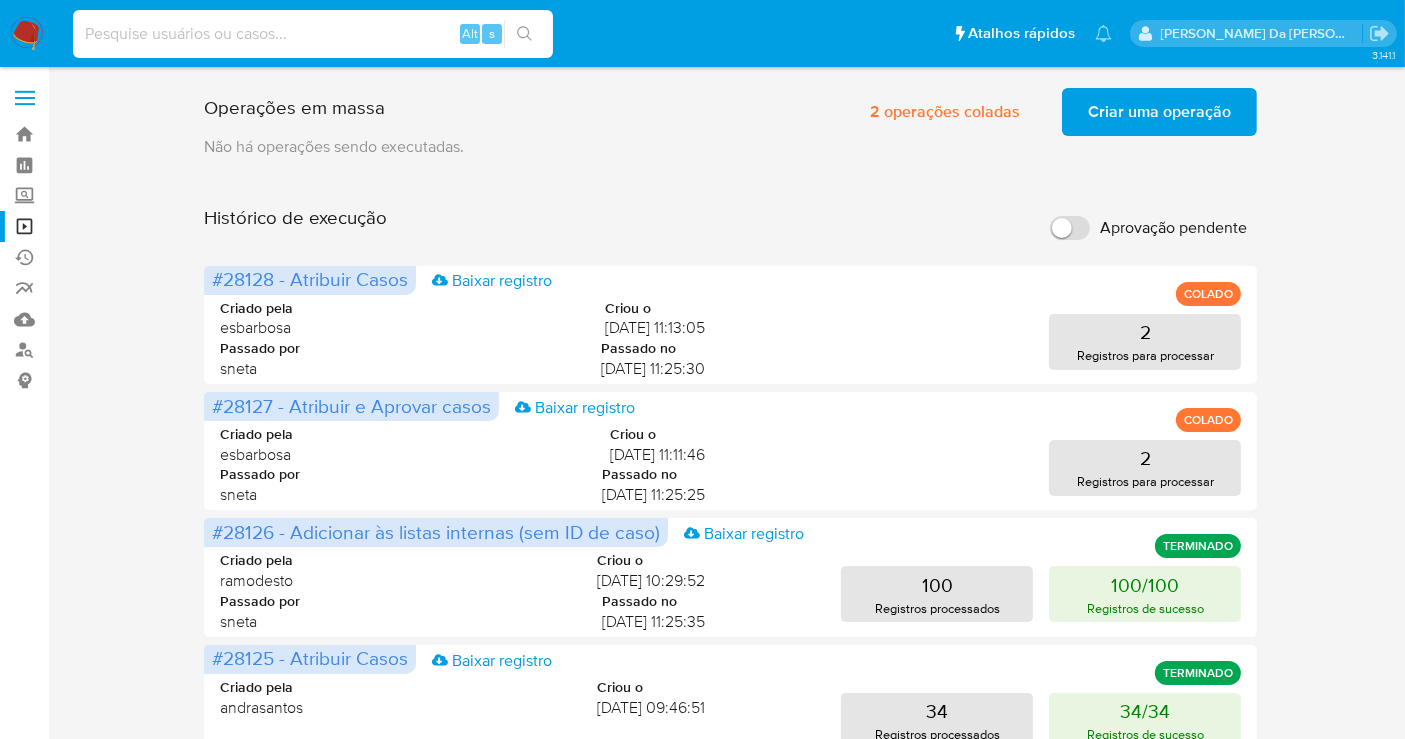 click at bounding box center [313, 34] 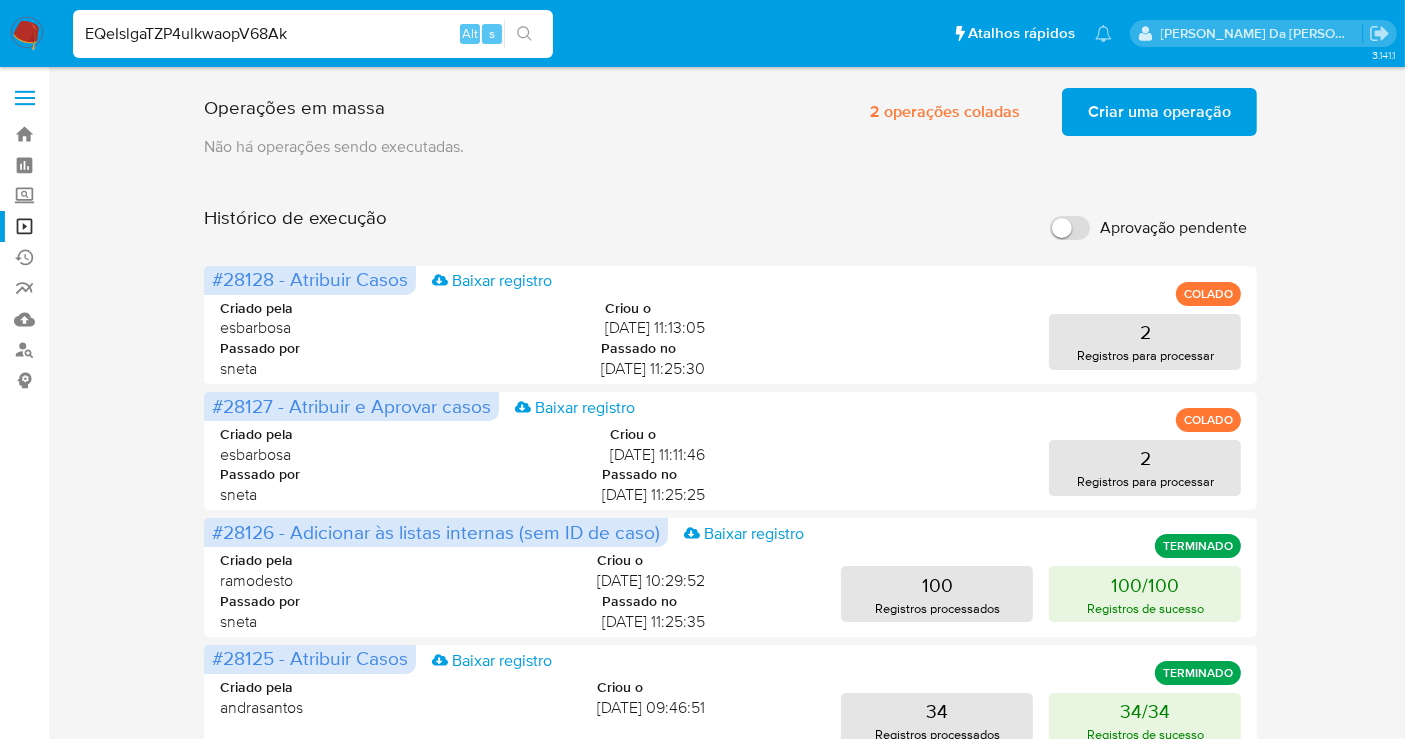 type on "EQeIslgaTZP4ulkwaopV68Ak" 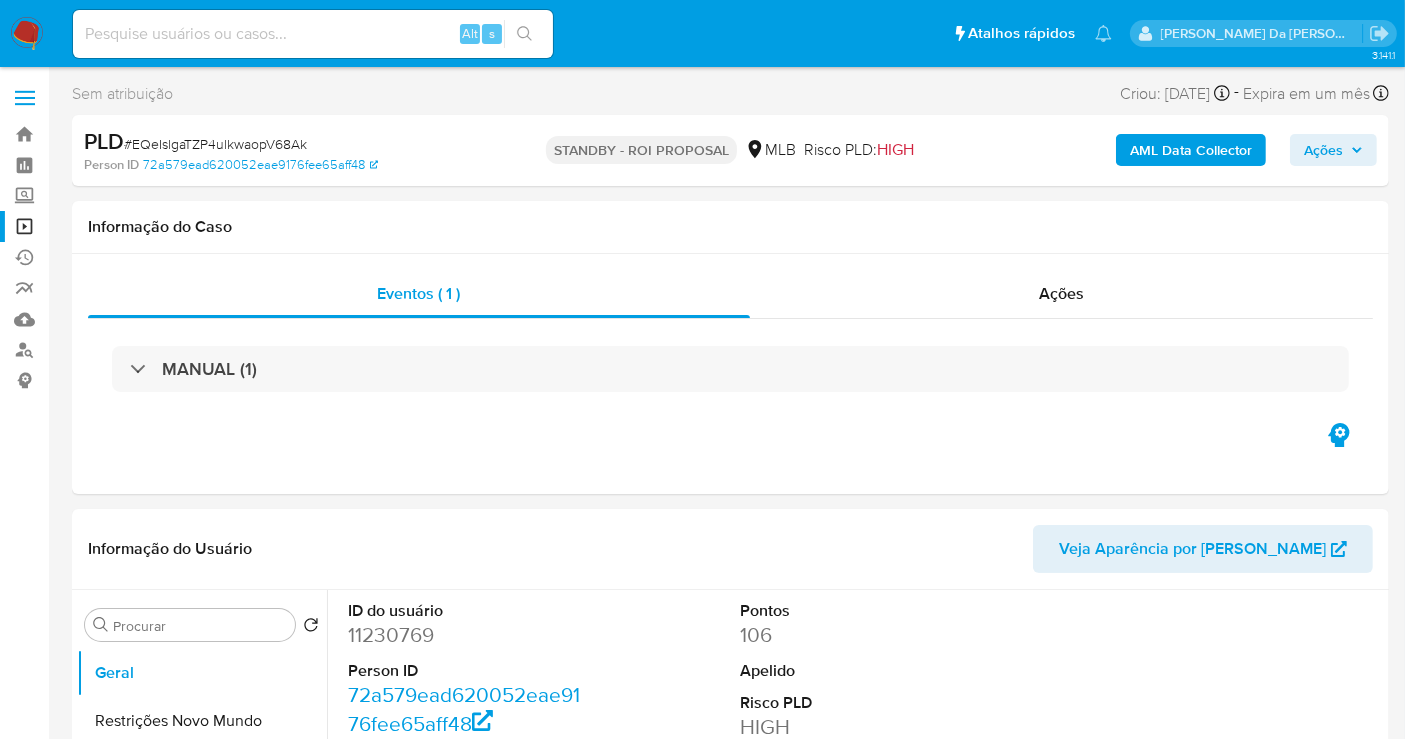 select on "10" 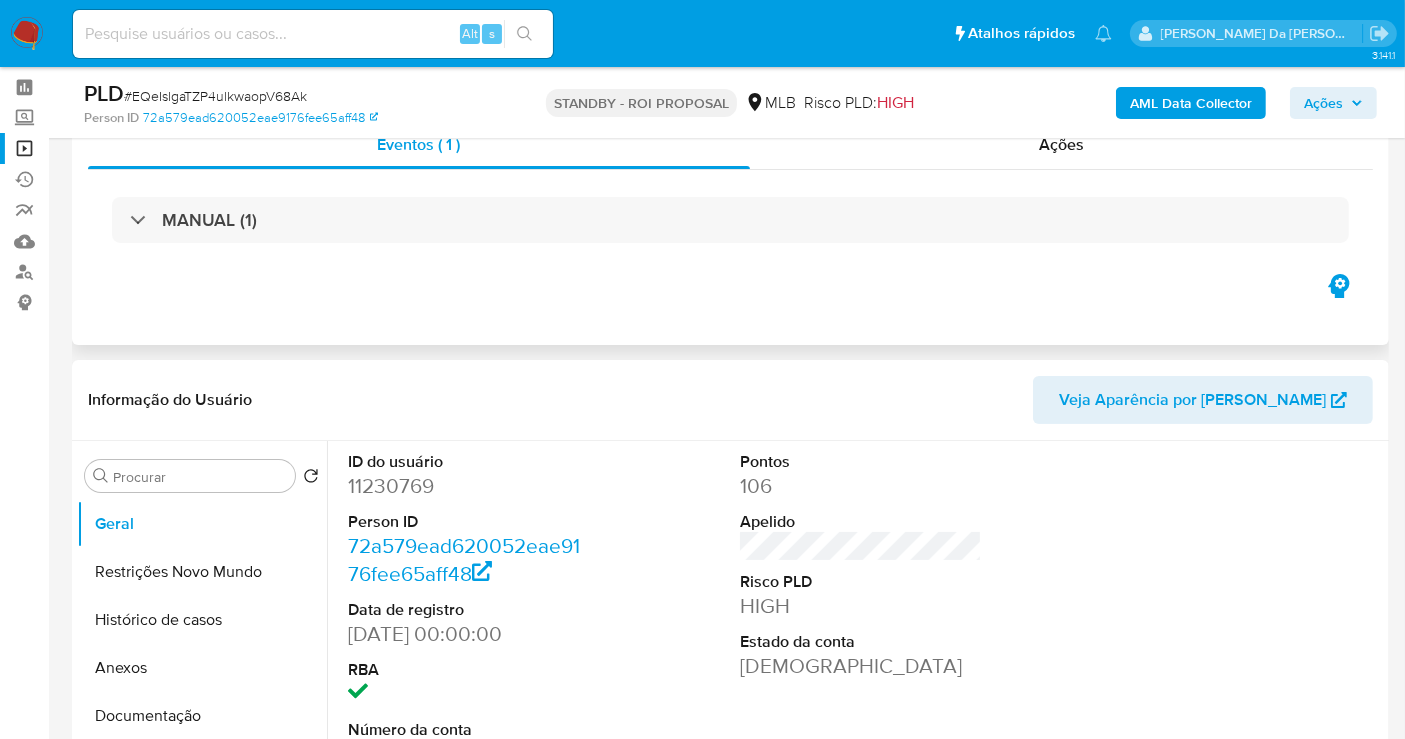 scroll, scrollTop: 111, scrollLeft: 0, axis: vertical 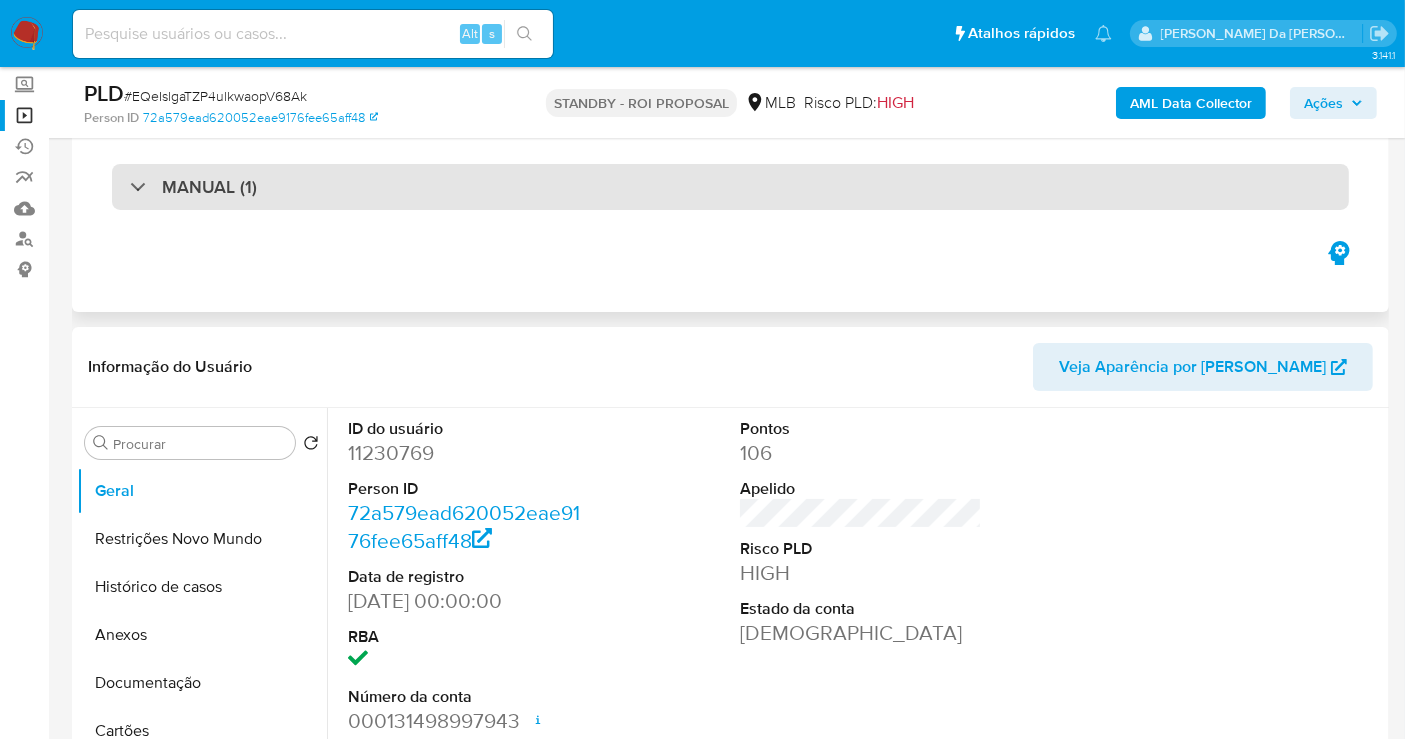 click on "MANUAL (1)" at bounding box center (209, 187) 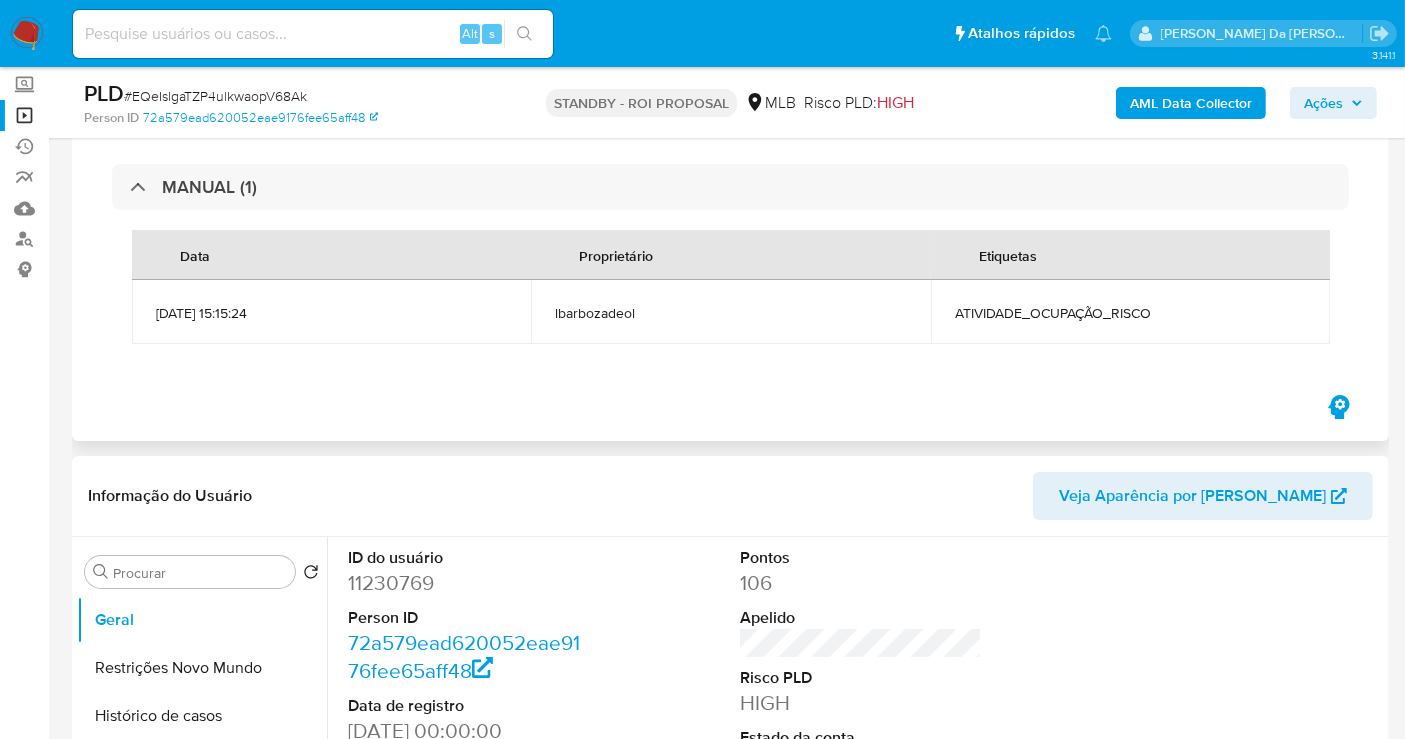 click on "ATIVIDADE_OCUPAÇÃO_RISCO" at bounding box center [1130, 313] 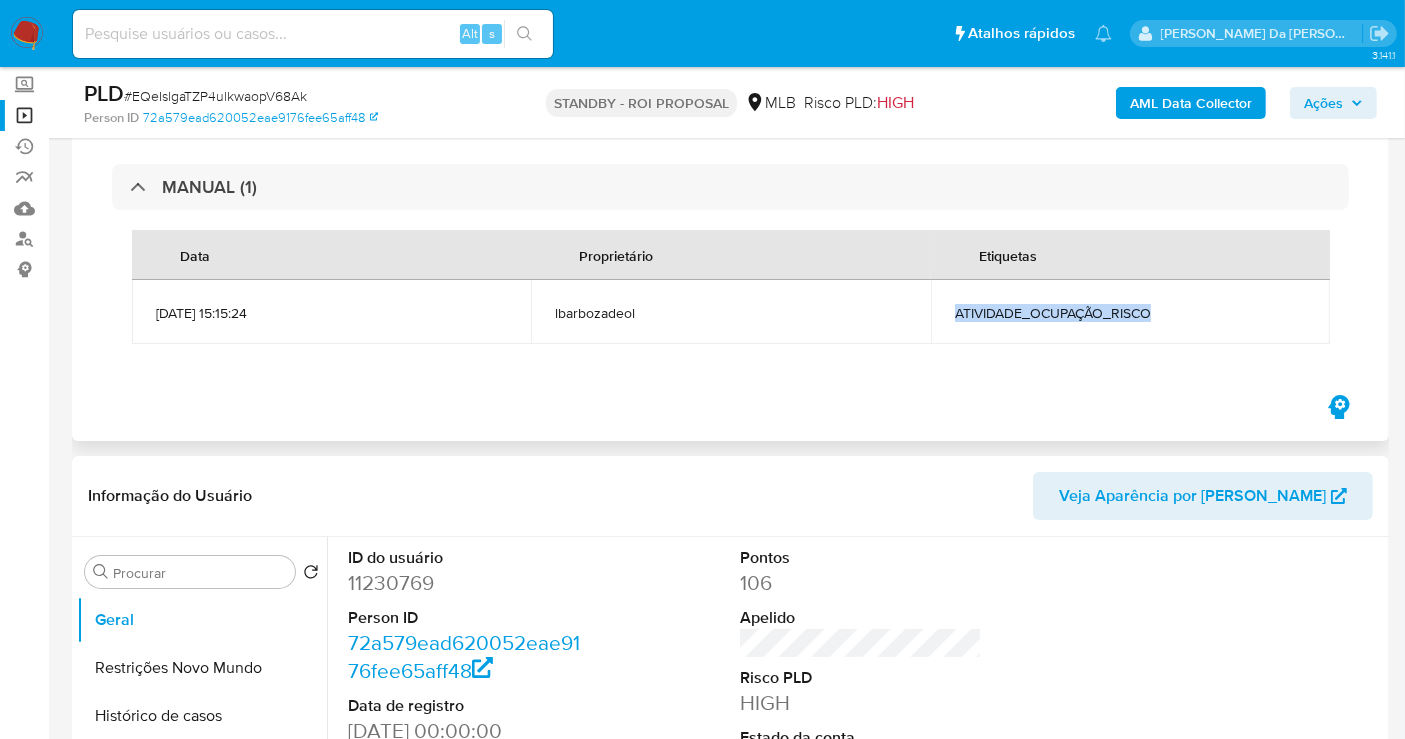 click on "ATIVIDADE_OCUPAÇÃO_RISCO" at bounding box center [1130, 313] 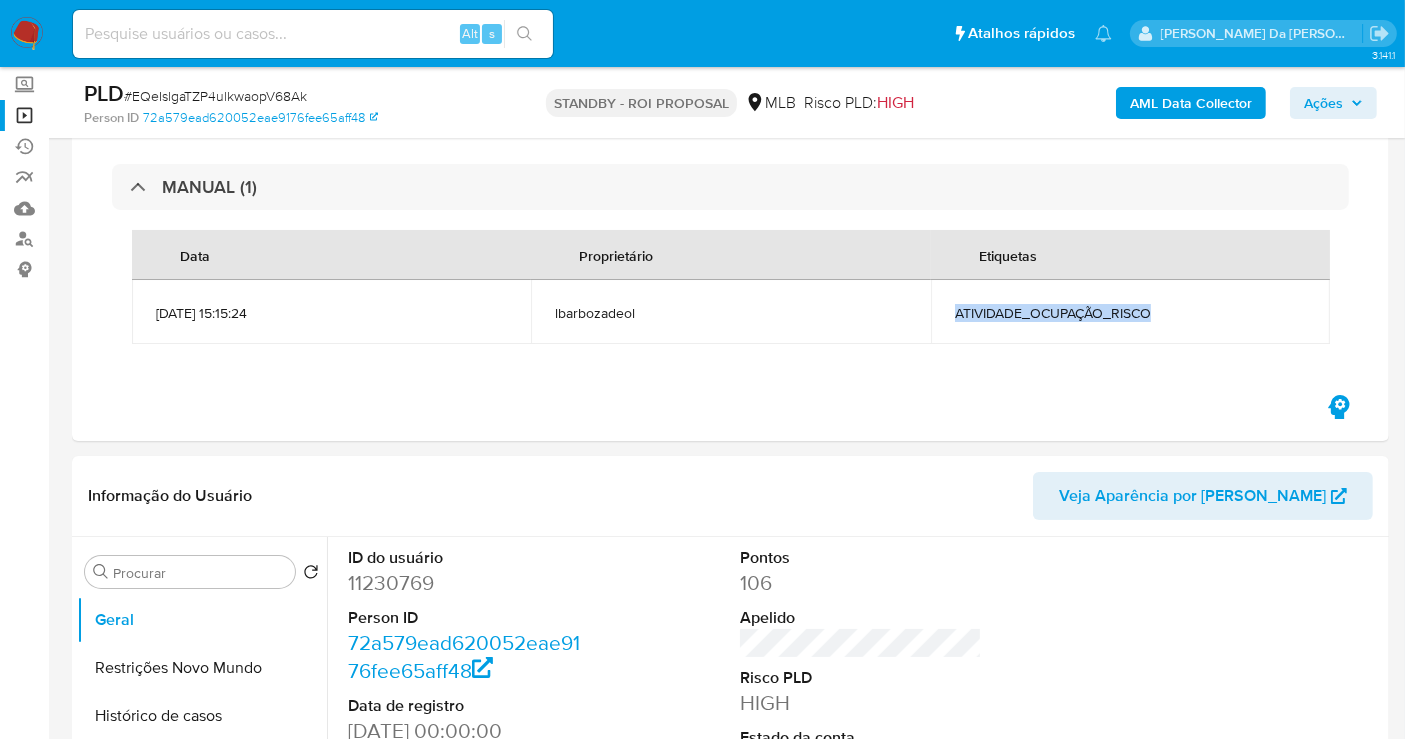 click on "Operações em massa" at bounding box center (119, 115) 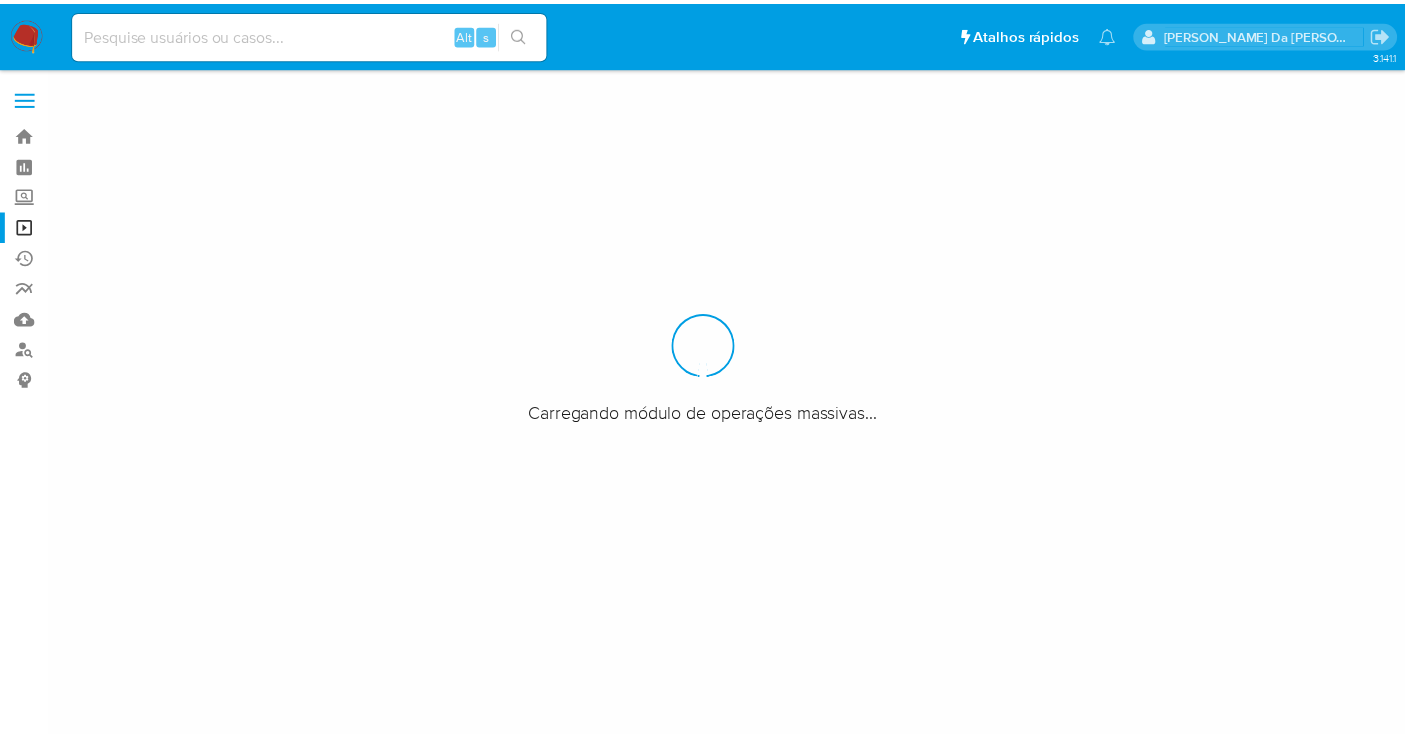 scroll, scrollTop: 0, scrollLeft: 0, axis: both 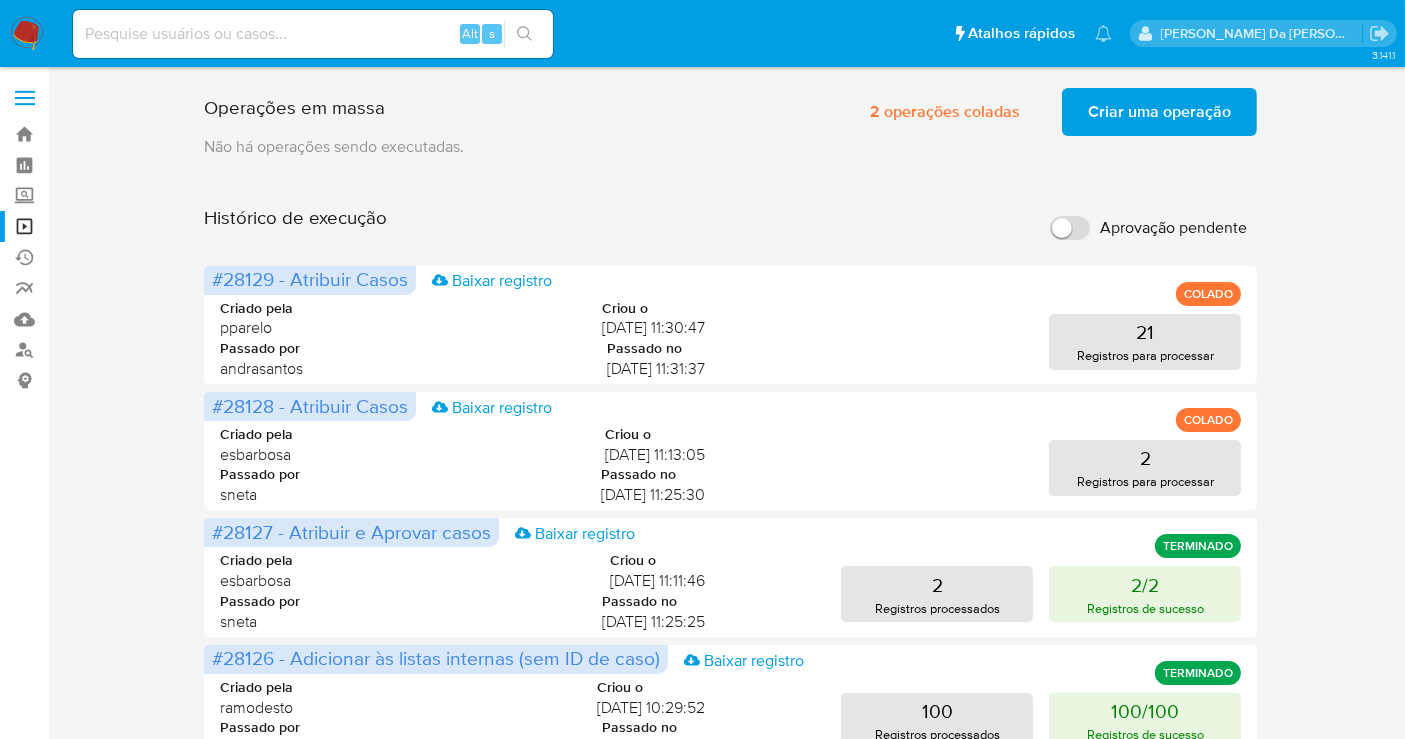 click on "Aprovação pendente" at bounding box center [1070, 228] 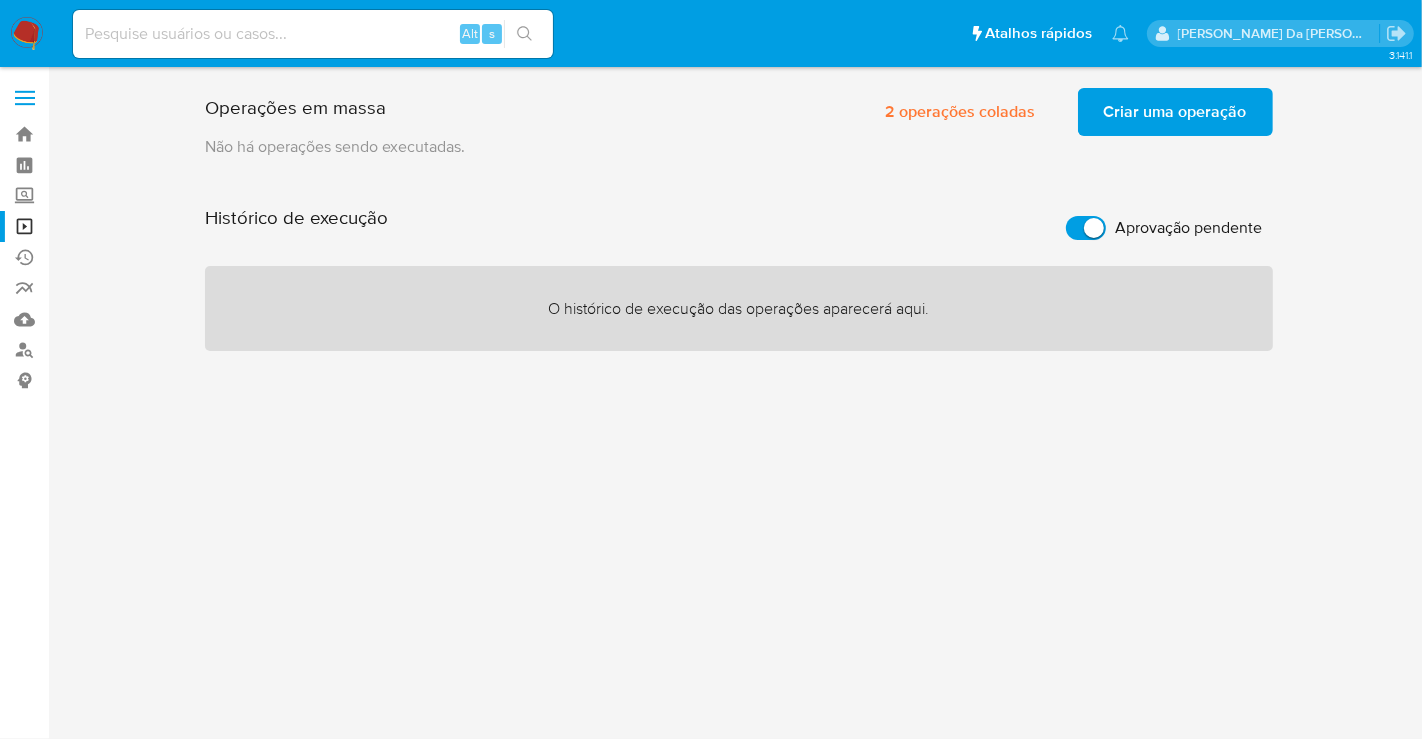 click on "Aprovação pendente" at bounding box center [1086, 228] 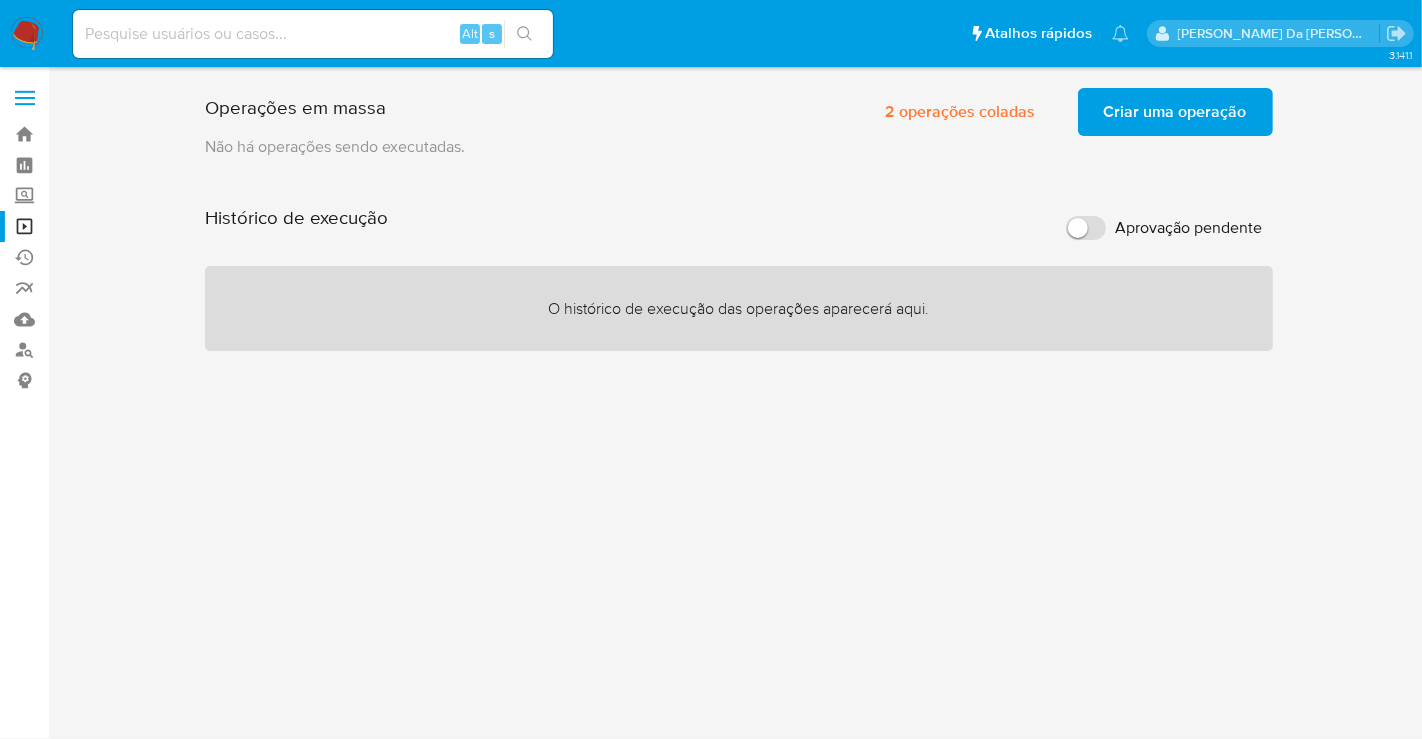 checkbox on "false" 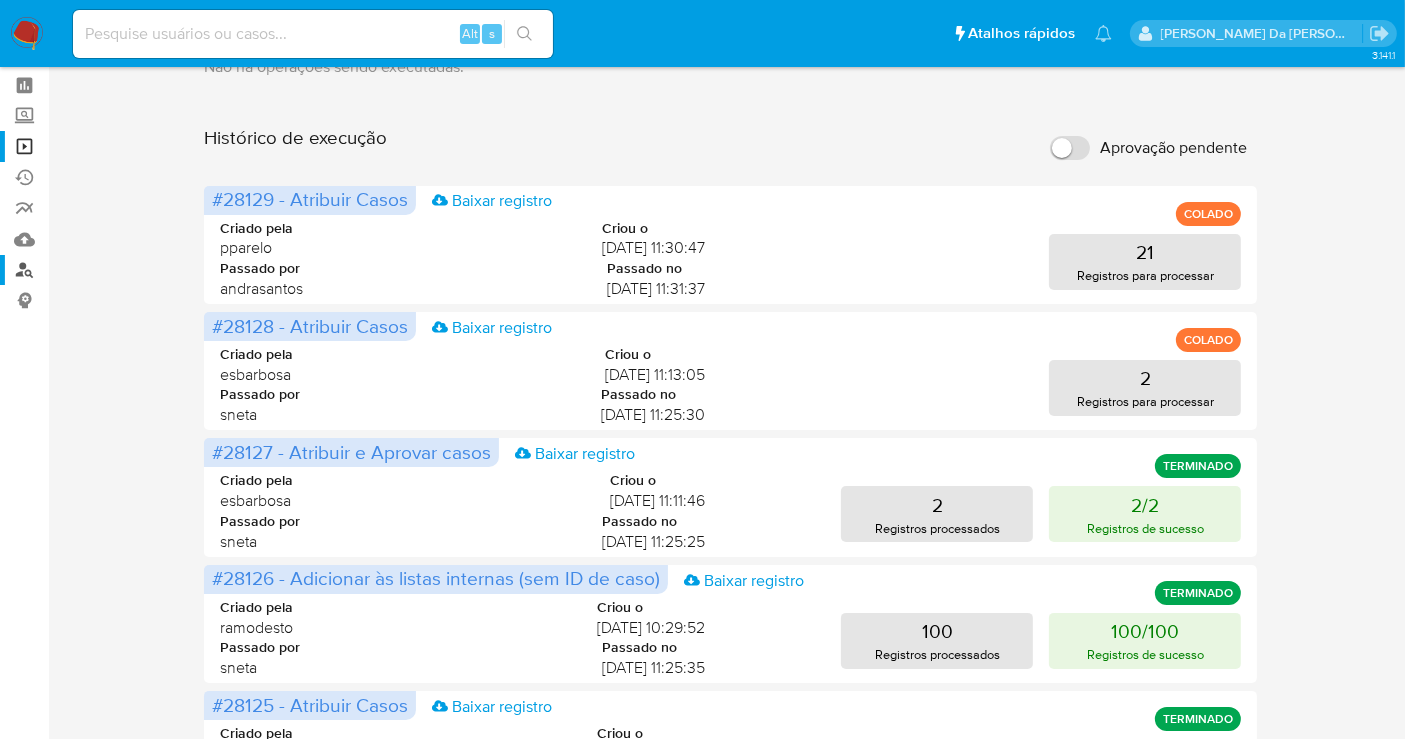 scroll, scrollTop: 0, scrollLeft: 0, axis: both 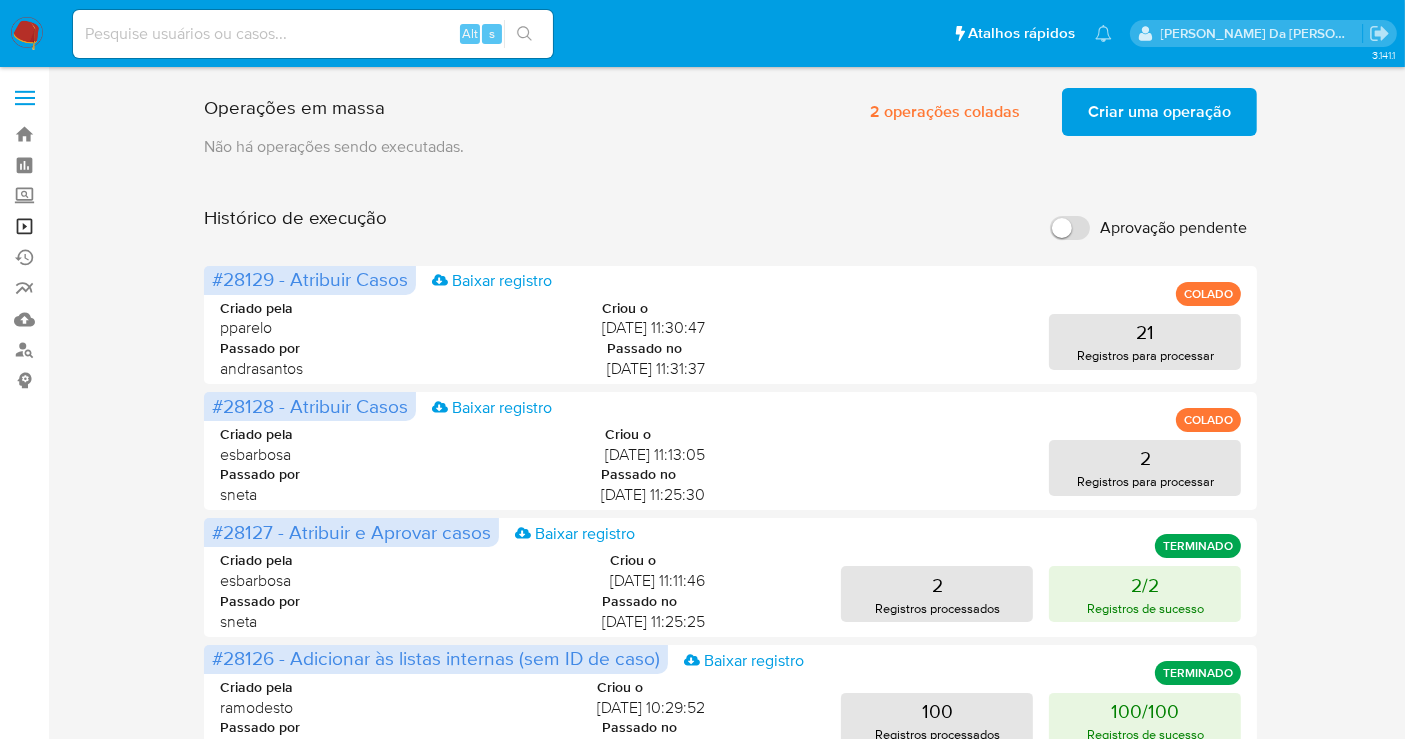 click on "Operações em massa" at bounding box center (119, 226) 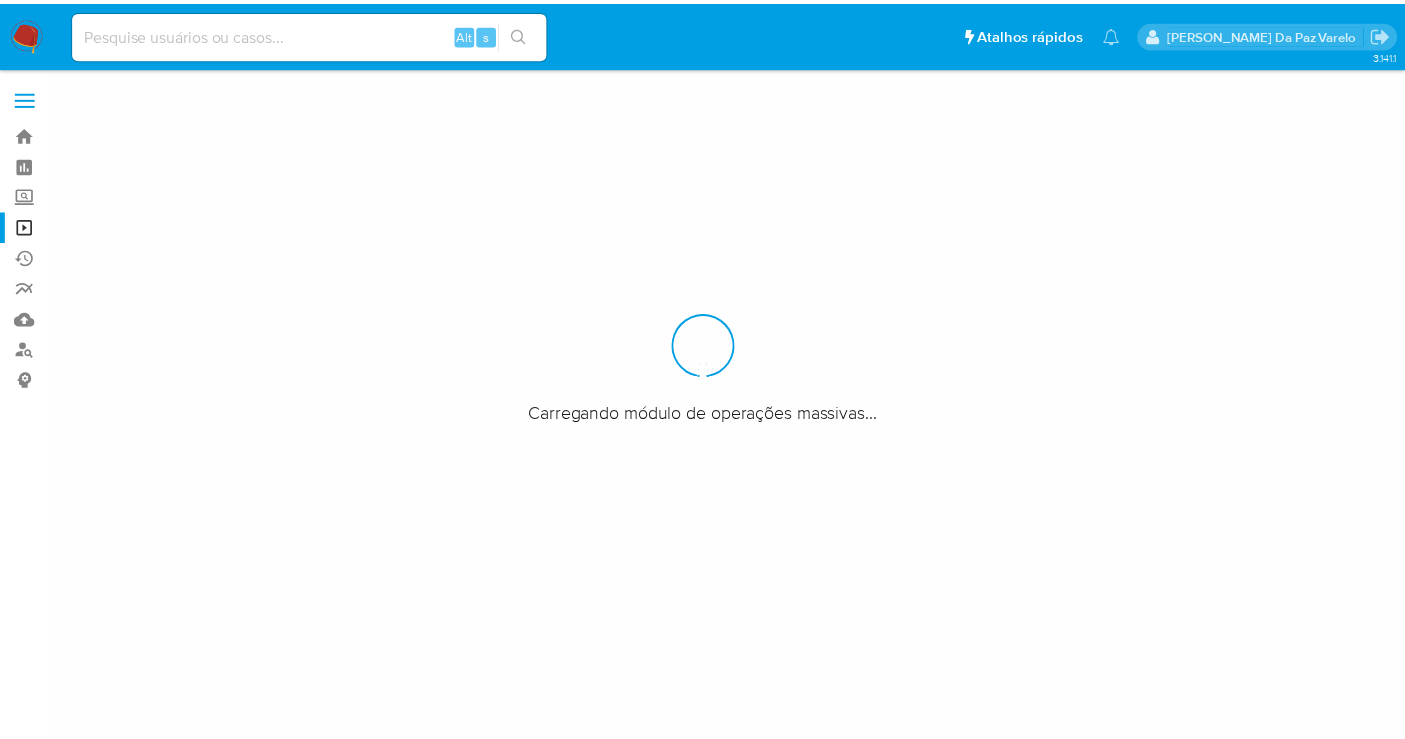 scroll, scrollTop: 0, scrollLeft: 0, axis: both 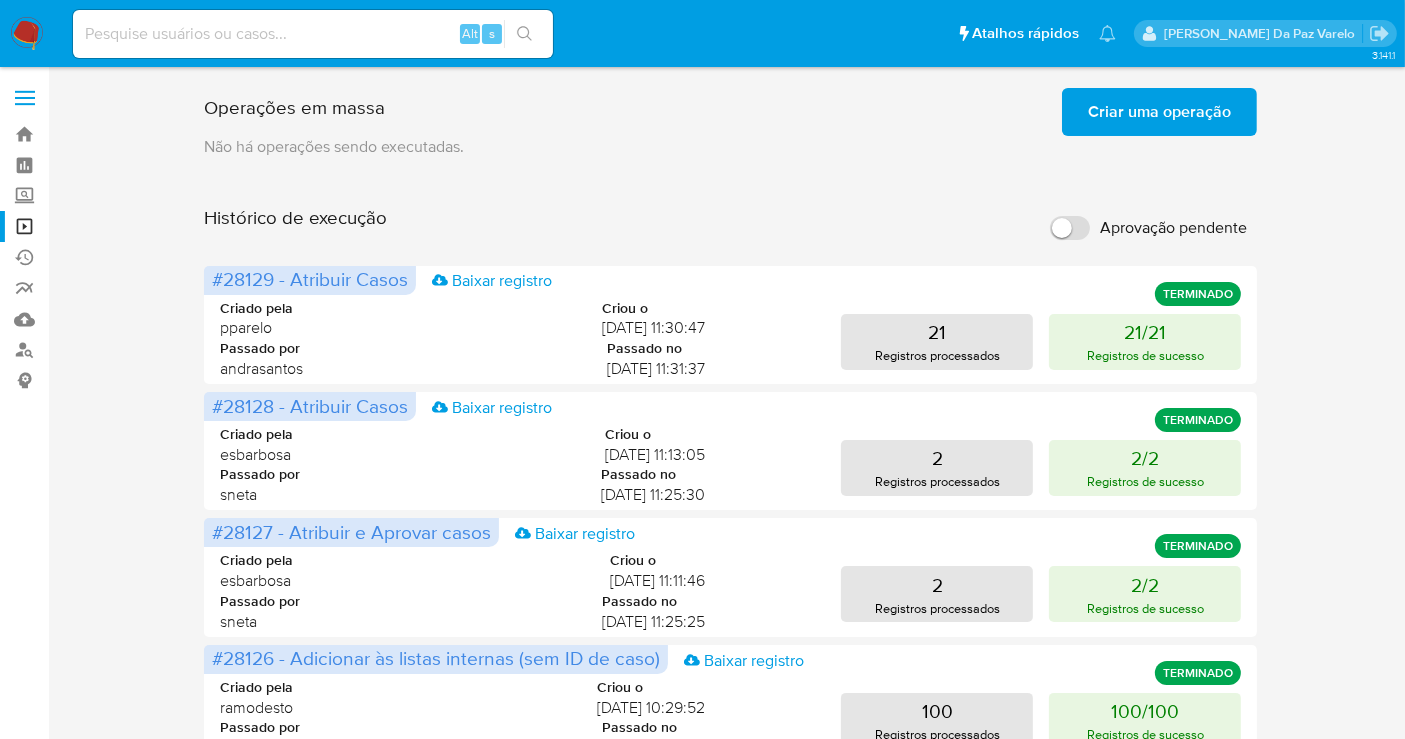 click on "Pausado Ver notificaciones Alt s Atalhos rápidos   Presiona las siguientes teclas para acceder a algunas de las funciones Pesquisar caso ou usuário Alt s Voltar para casa Alt h Patricia Aparecida Da Paz Varelo" at bounding box center (702, 33) 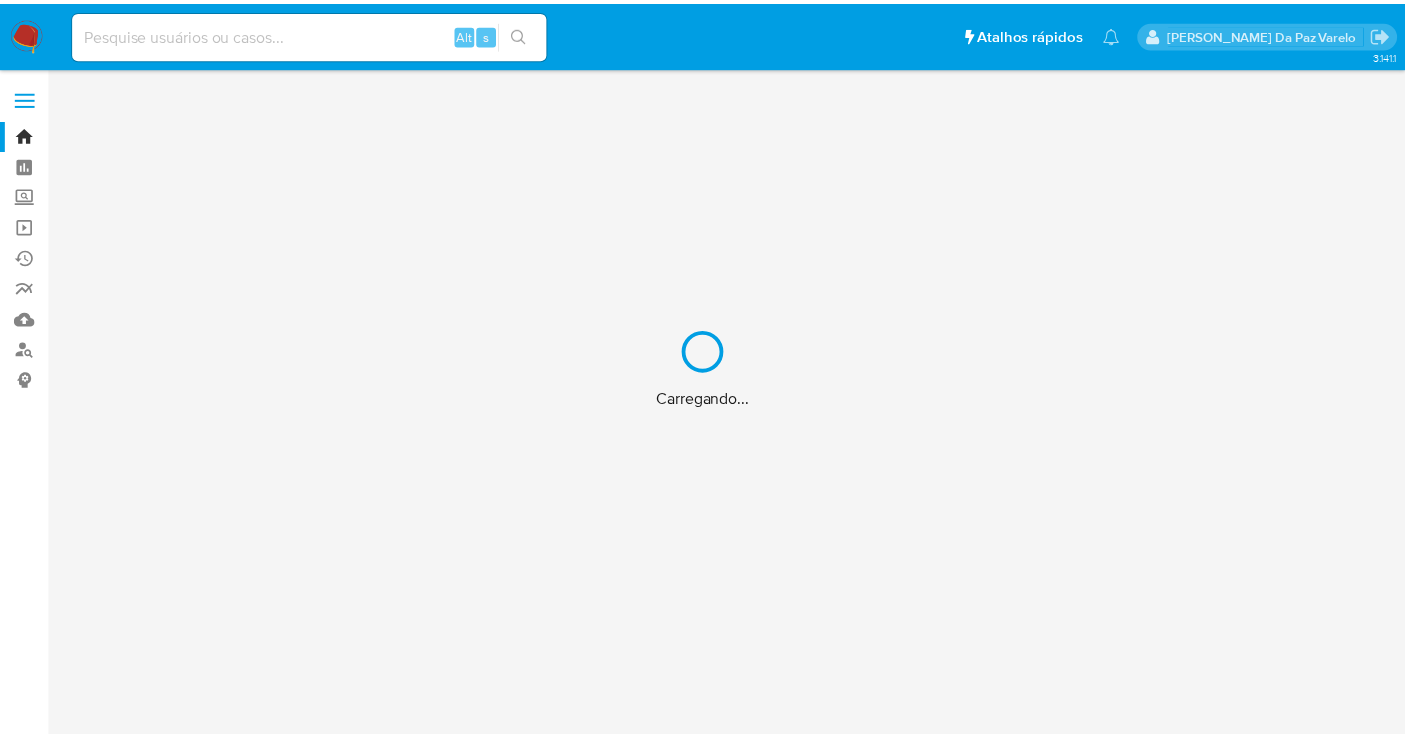scroll, scrollTop: 0, scrollLeft: 0, axis: both 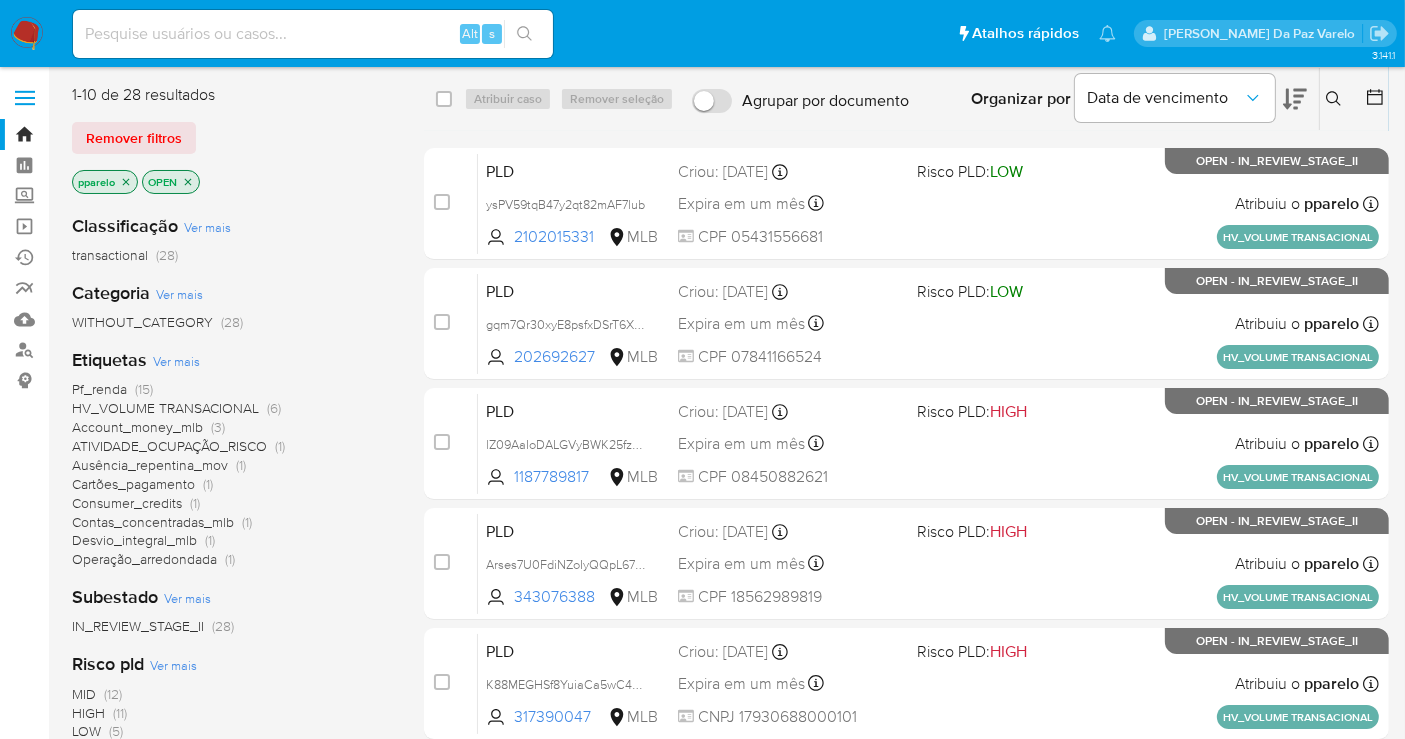 click 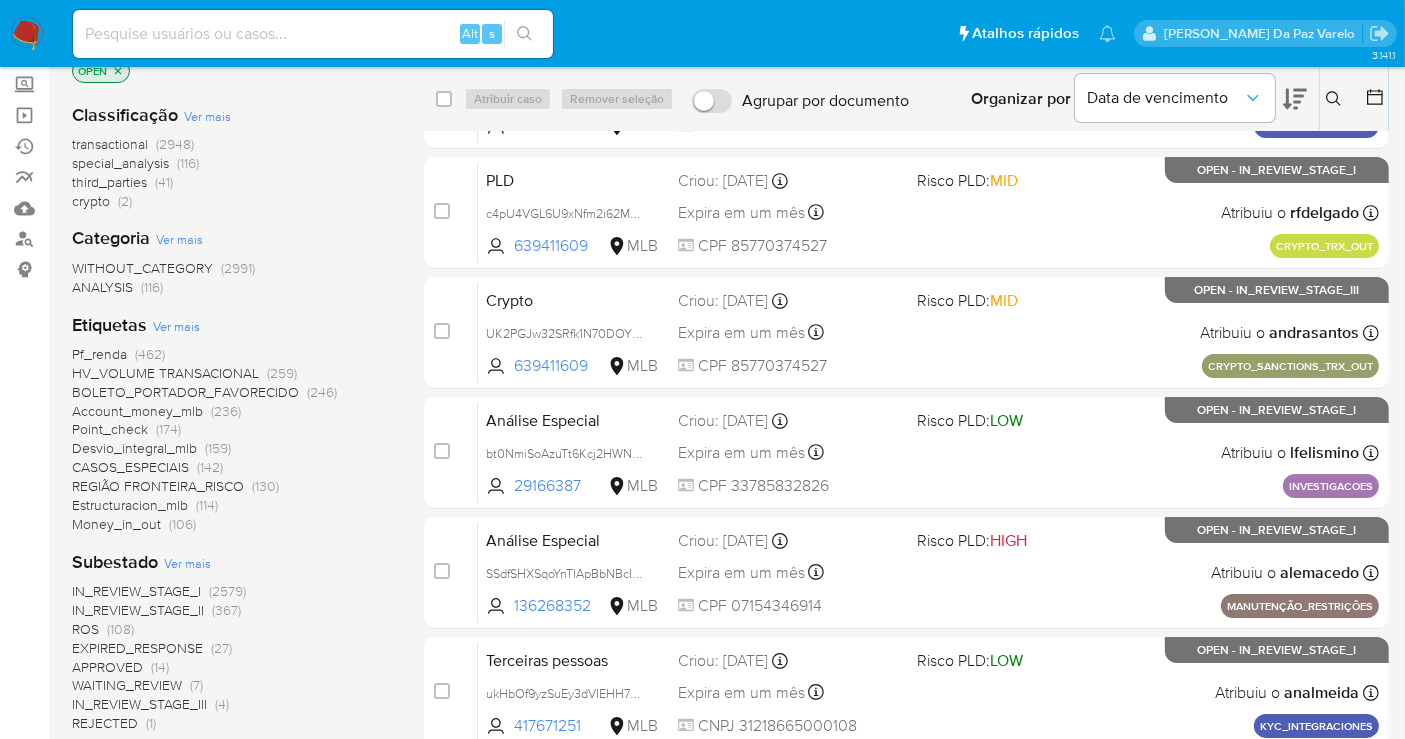 scroll, scrollTop: 222, scrollLeft: 0, axis: vertical 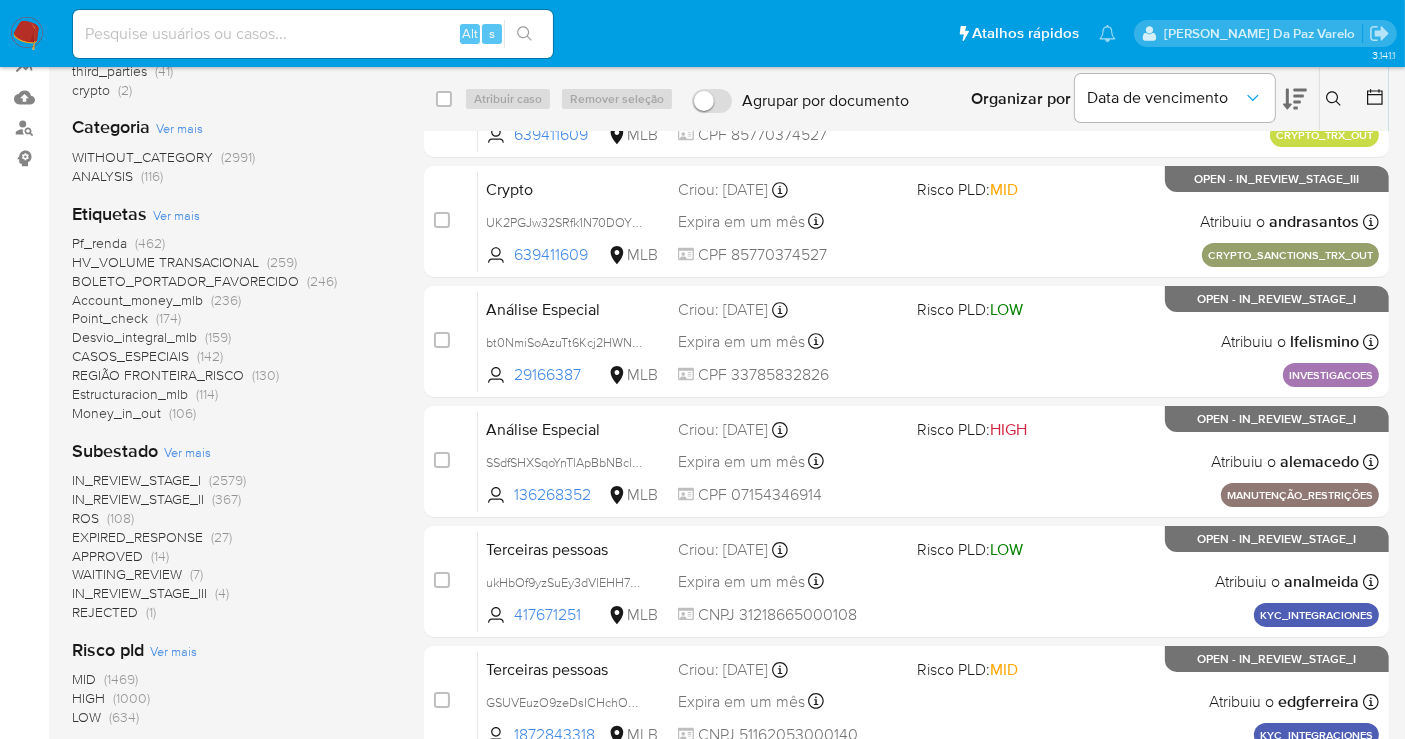 click on "Ver mais" at bounding box center [187, 452] 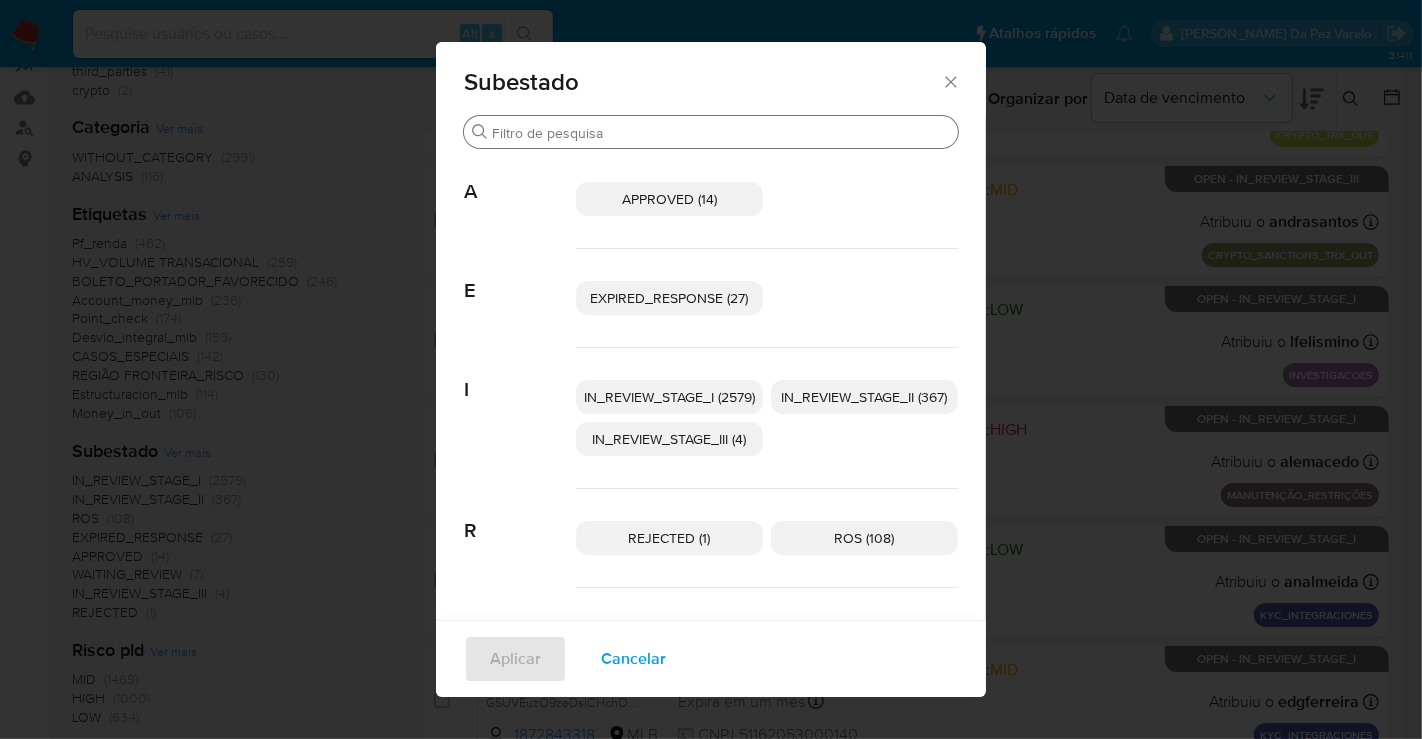 click on "Procurar" at bounding box center [721, 133] 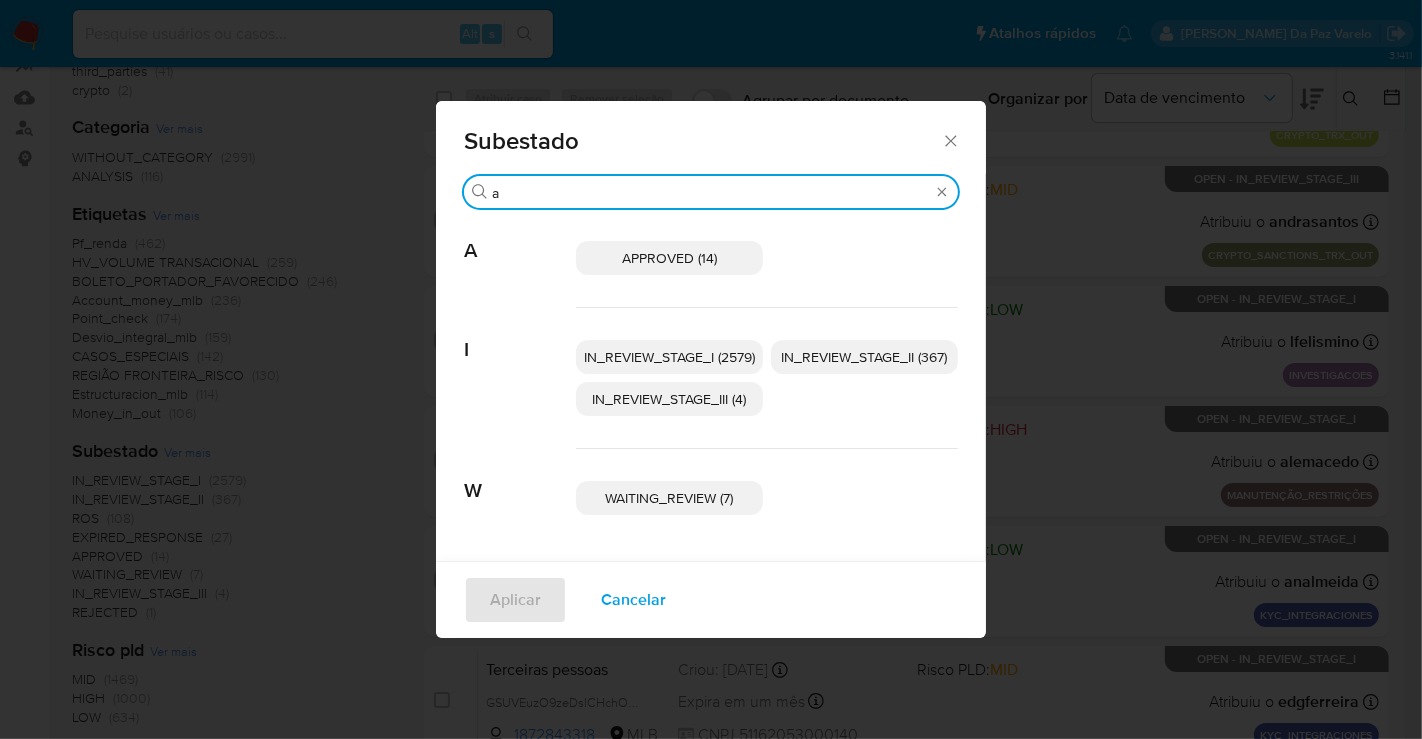 type on "a" 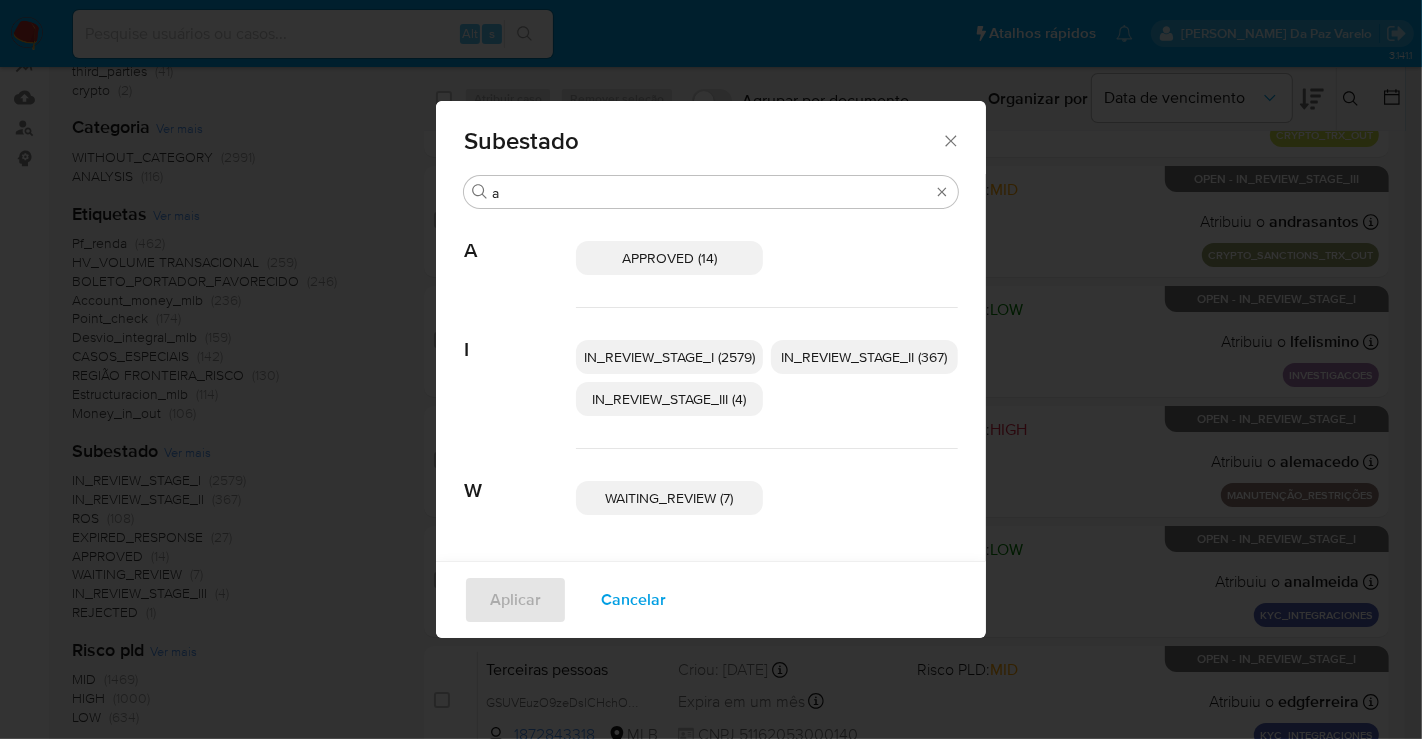 click 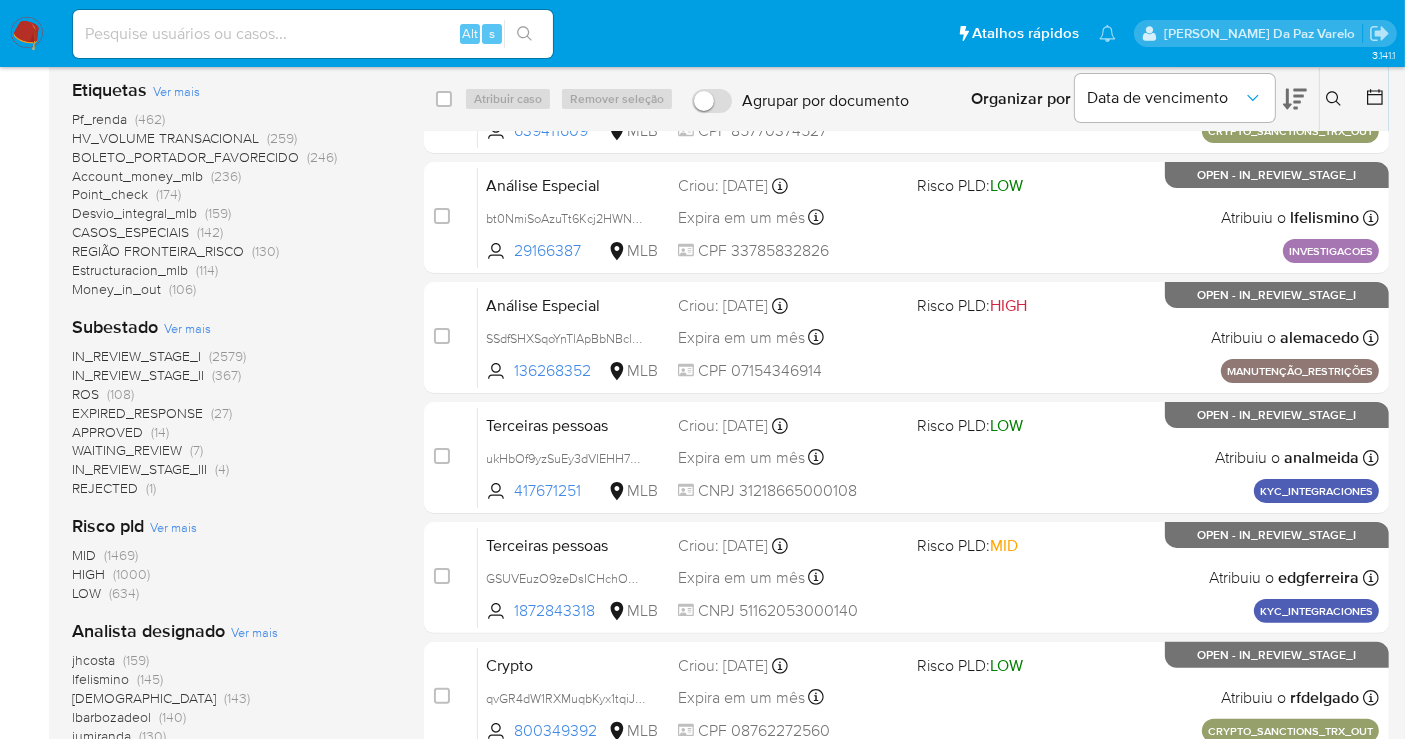 scroll, scrollTop: 0, scrollLeft: 0, axis: both 